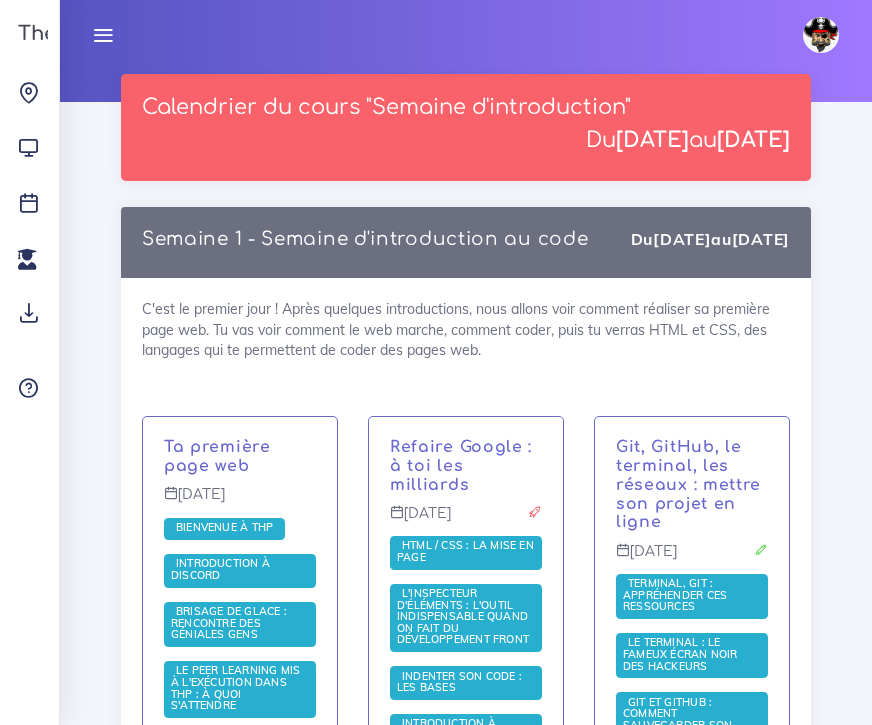 scroll, scrollTop: 116, scrollLeft: 0, axis: vertical 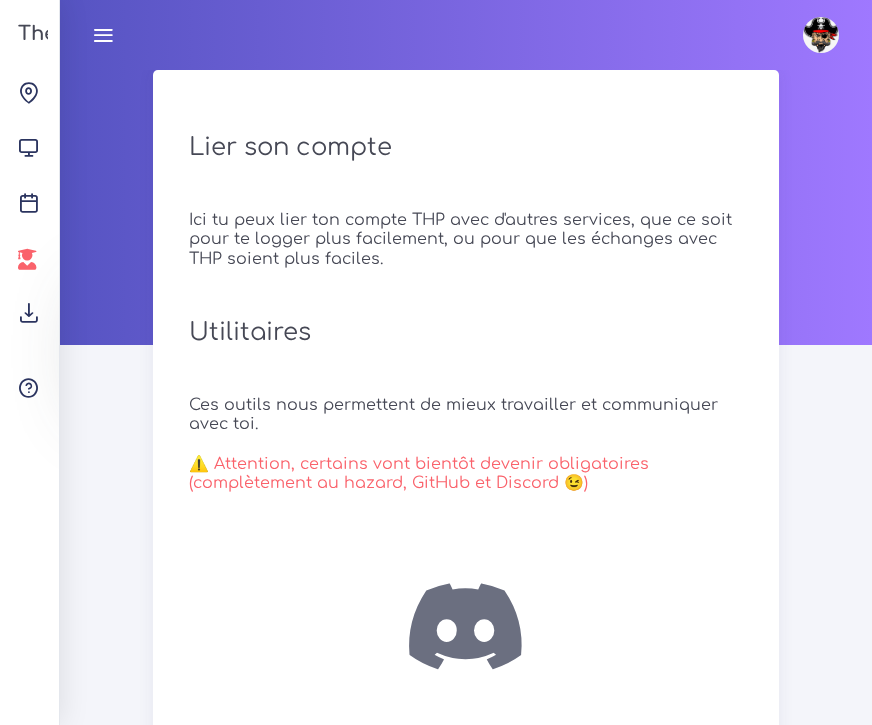 click at bounding box center [27, 259] 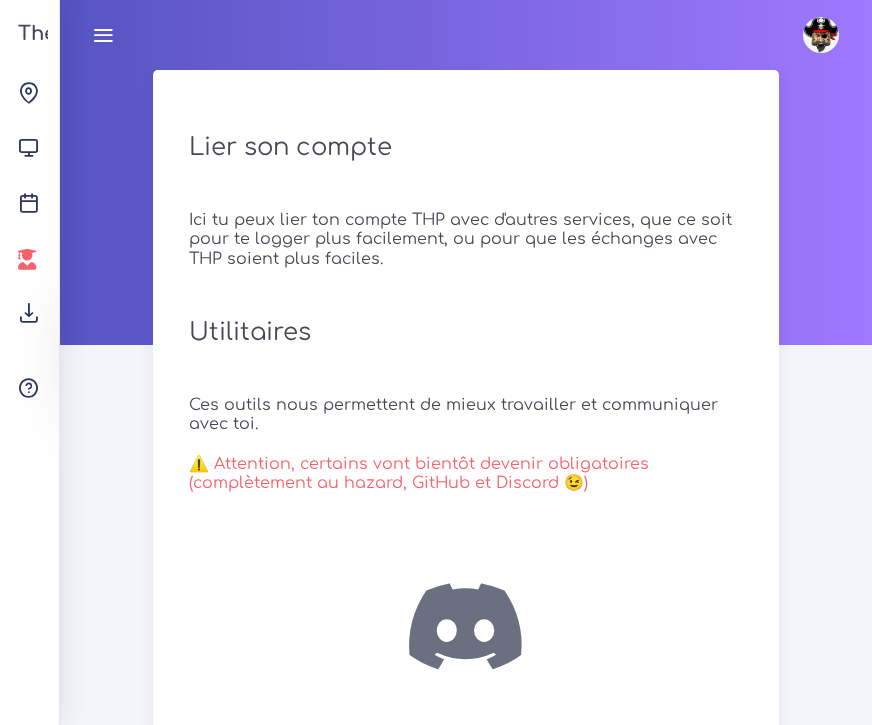 click at bounding box center [27, 259] 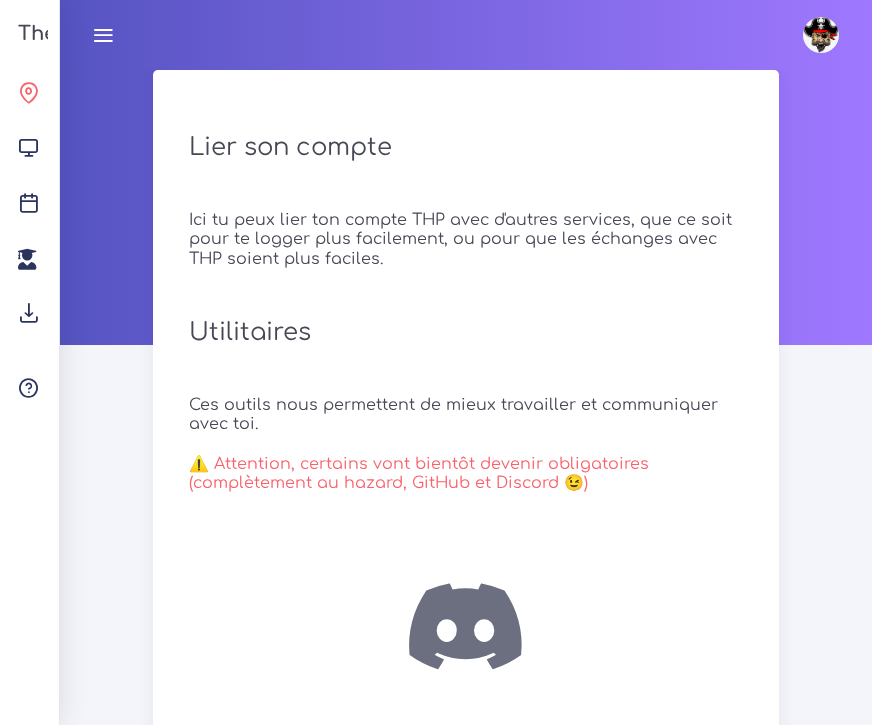 click on "Aujourd'hui" at bounding box center [29, 97] 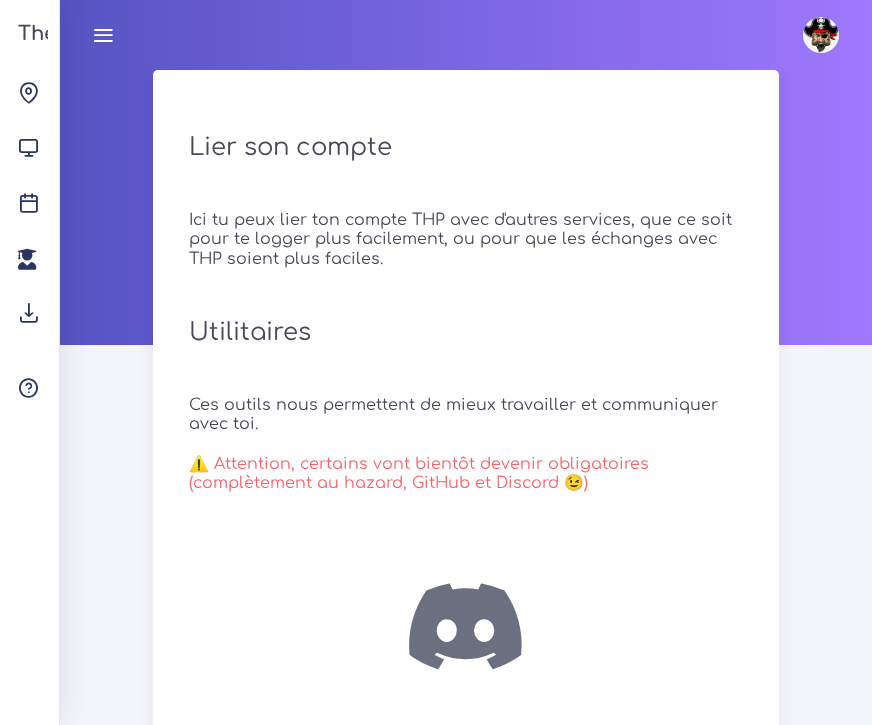 click at bounding box center [103, 35] 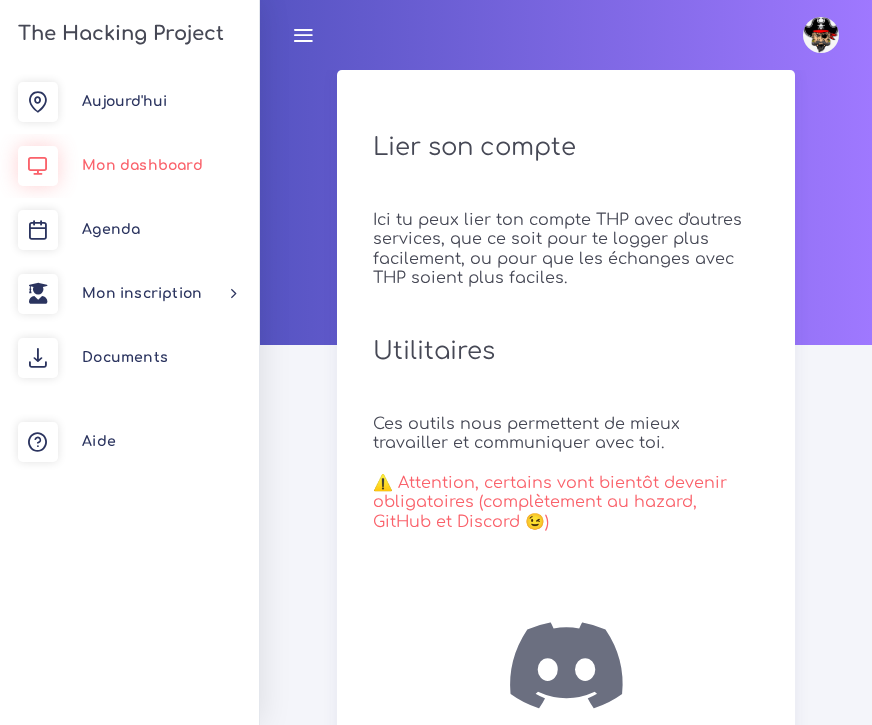 click on "Mon dashboard" at bounding box center (142, 165) 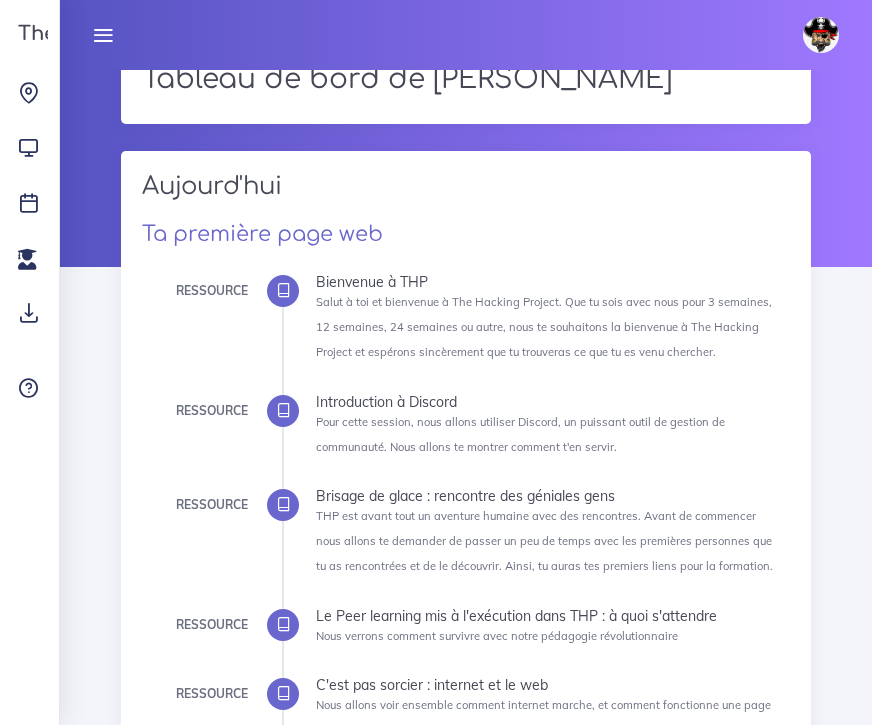 scroll, scrollTop: 78, scrollLeft: 0, axis: vertical 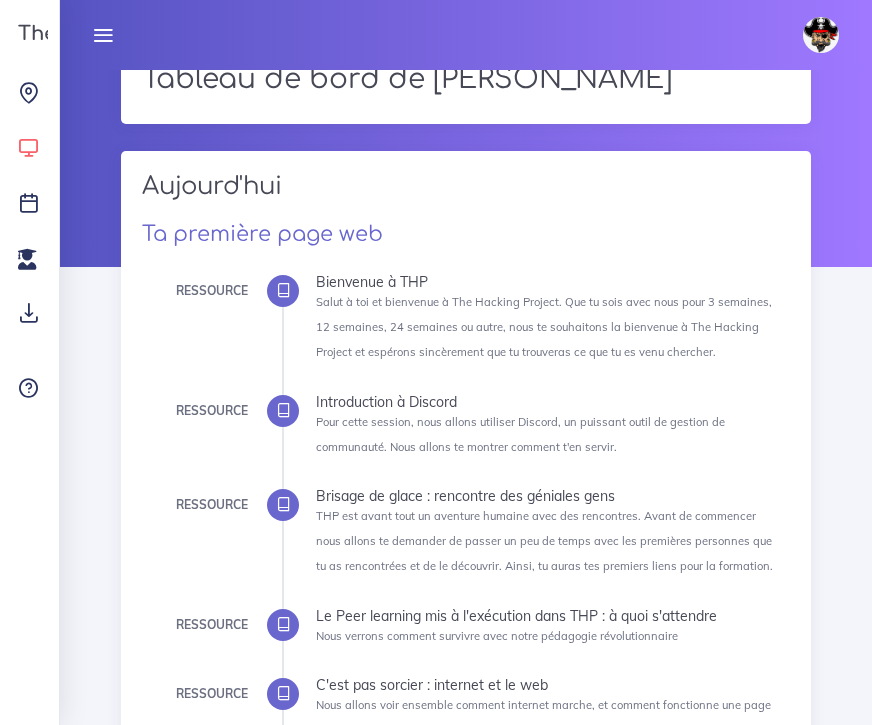 click at bounding box center [28, 147] 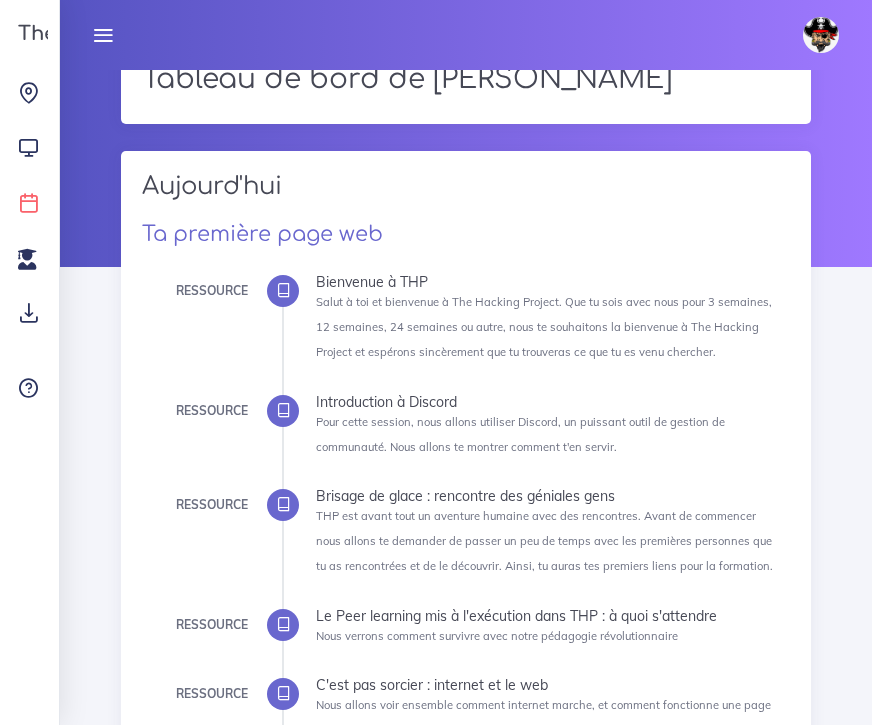 click at bounding box center (28, 202) 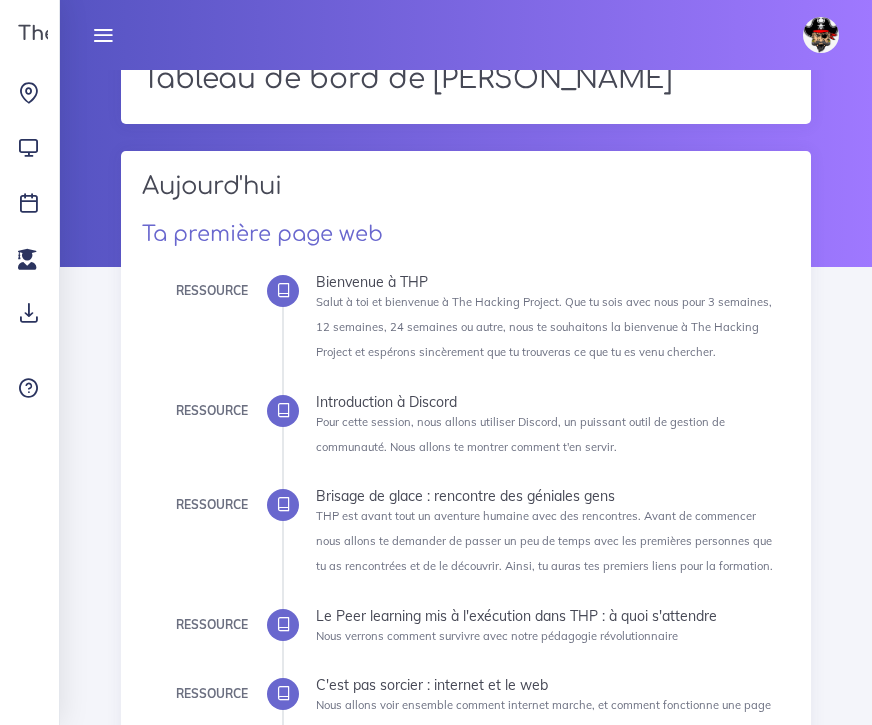 click at bounding box center (103, 35) 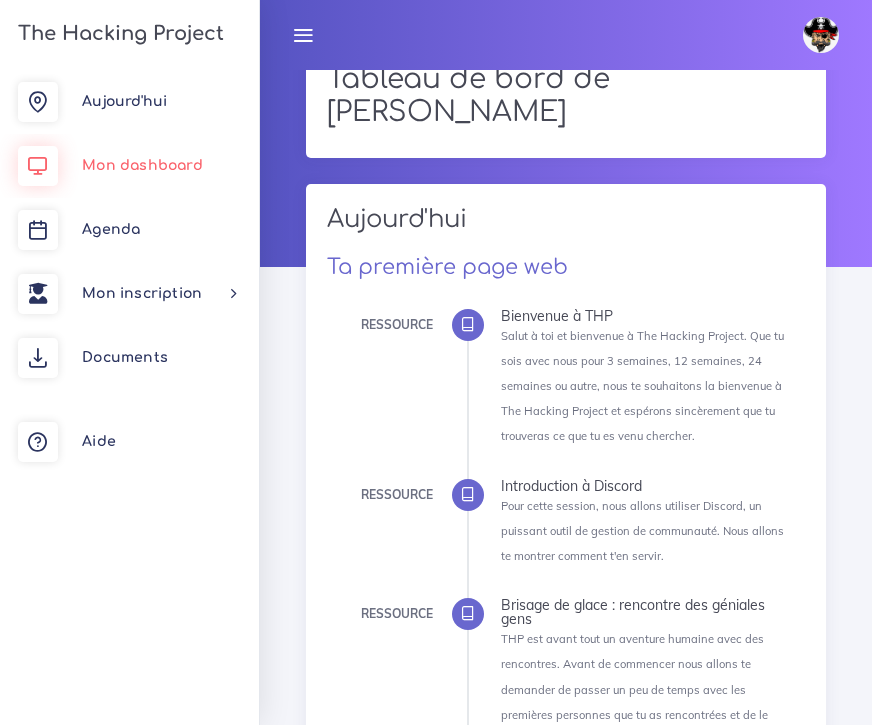 click on "Mon dashboard" at bounding box center (142, 165) 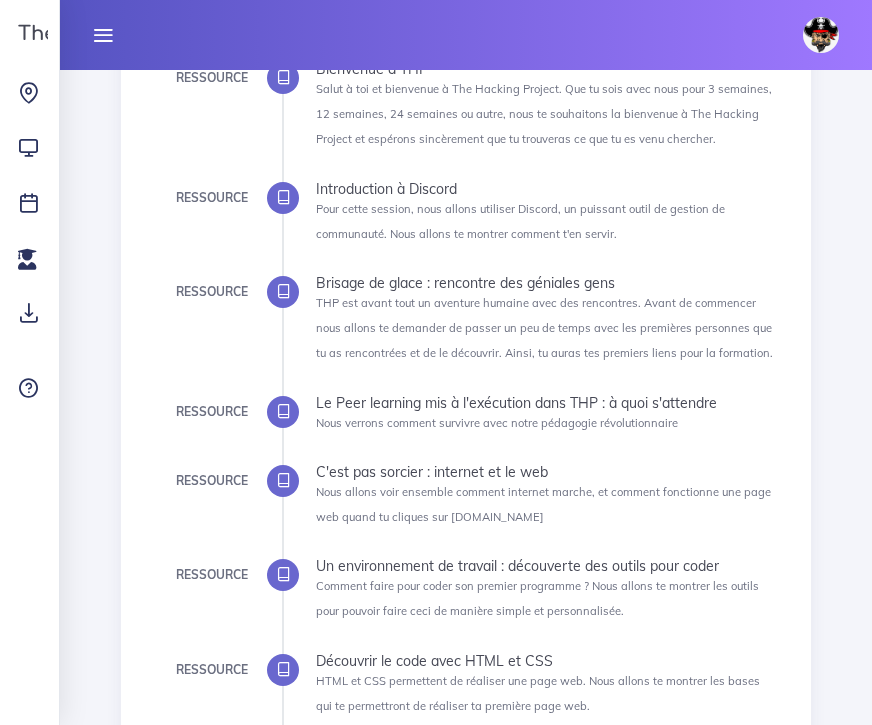 scroll, scrollTop: 291, scrollLeft: 0, axis: vertical 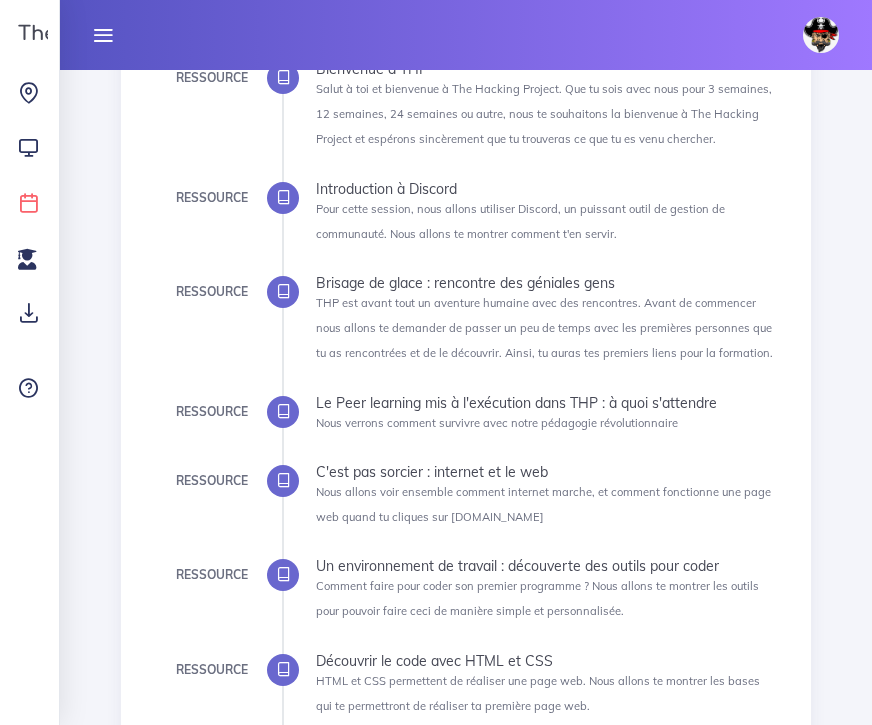click at bounding box center [28, 202] 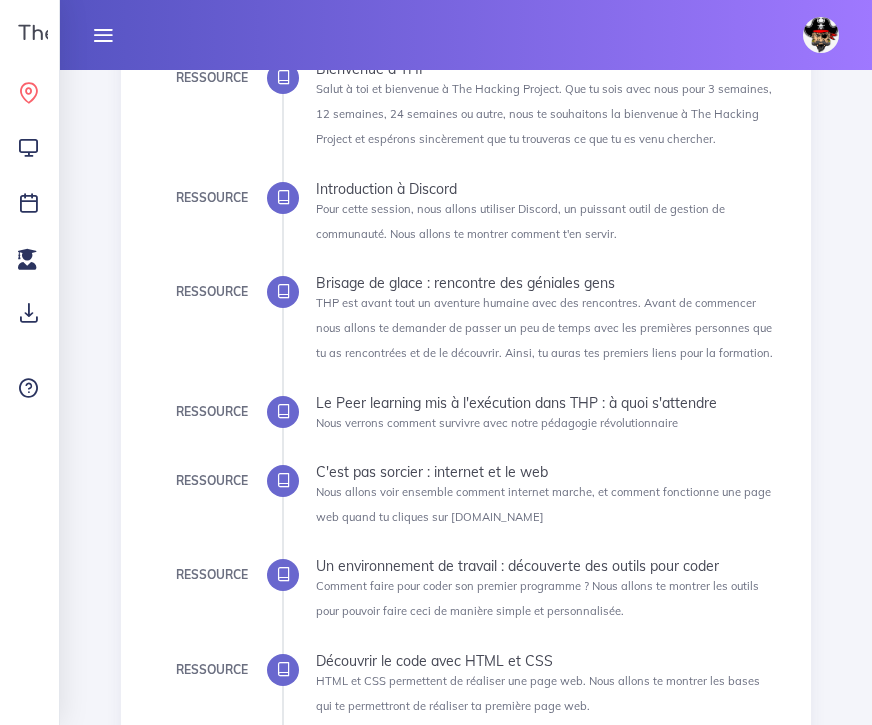 click at bounding box center (28, 92) 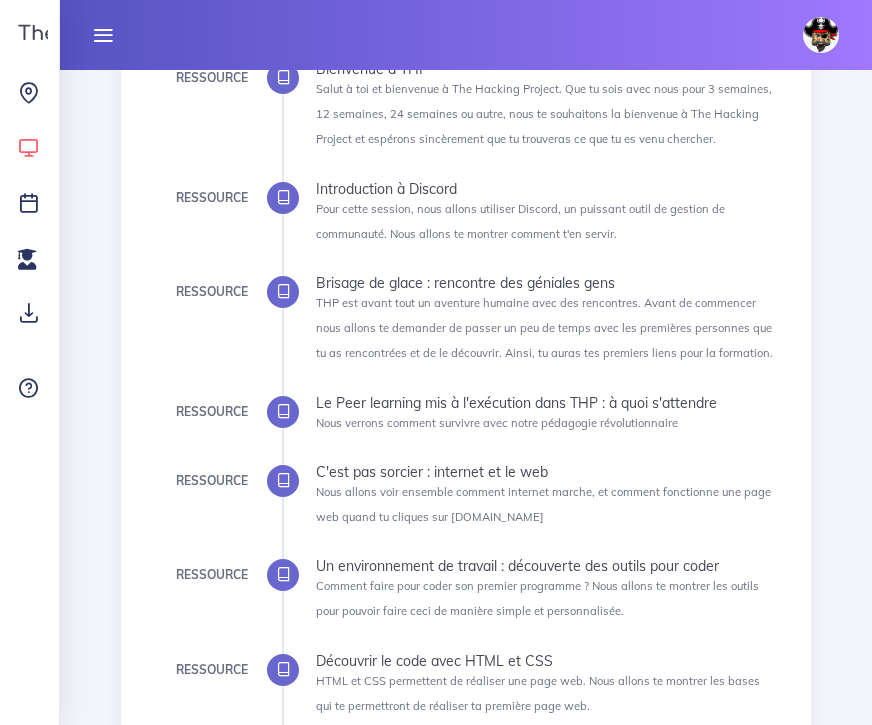 click at bounding box center [28, 147] 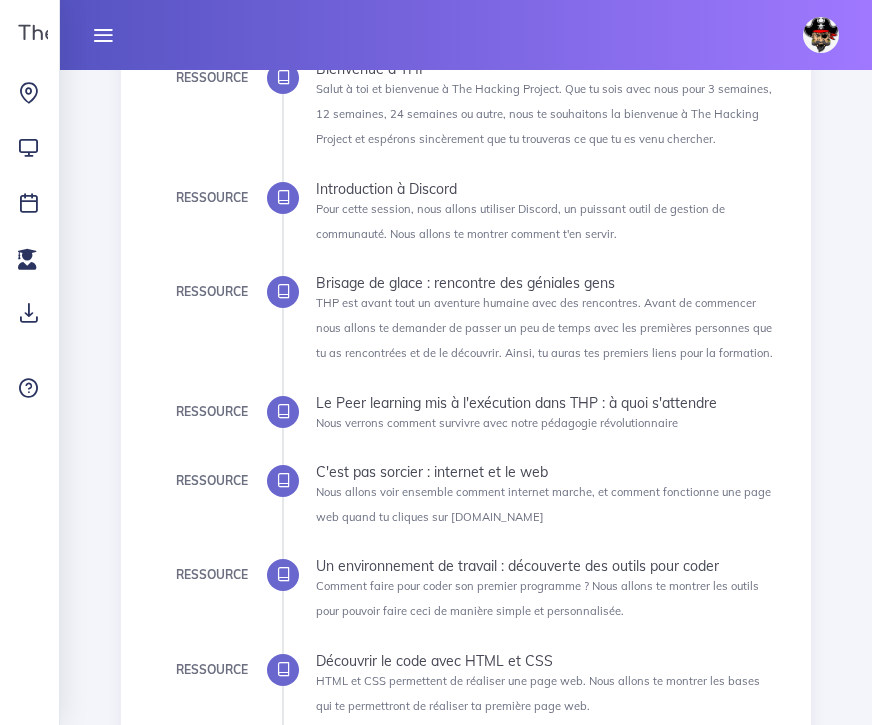 click at bounding box center [103, 35] 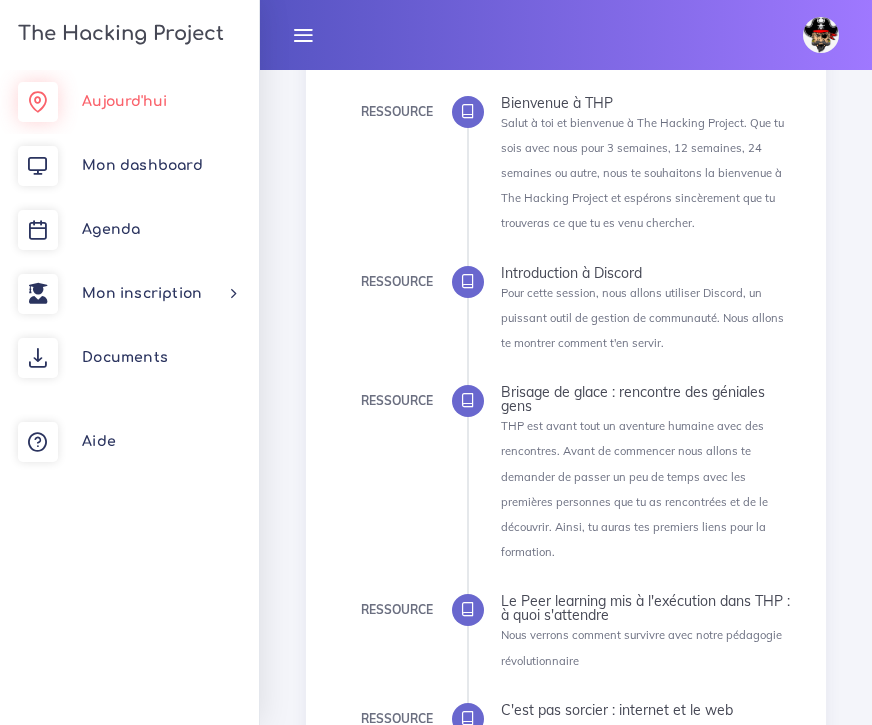 click on "Aujourd'hui" at bounding box center (129, 102) 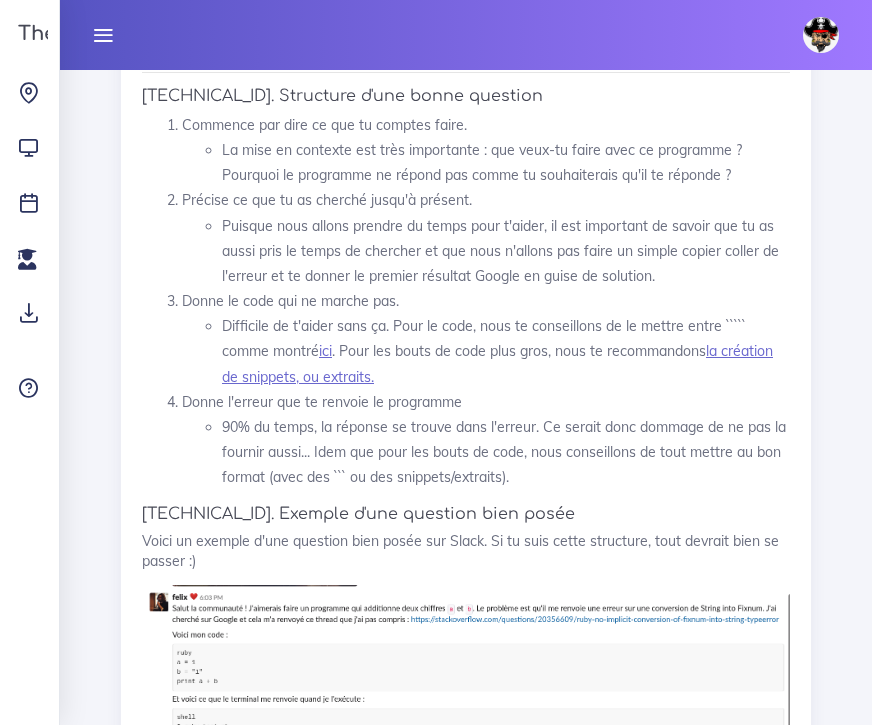 scroll, scrollTop: 9344, scrollLeft: 0, axis: vertical 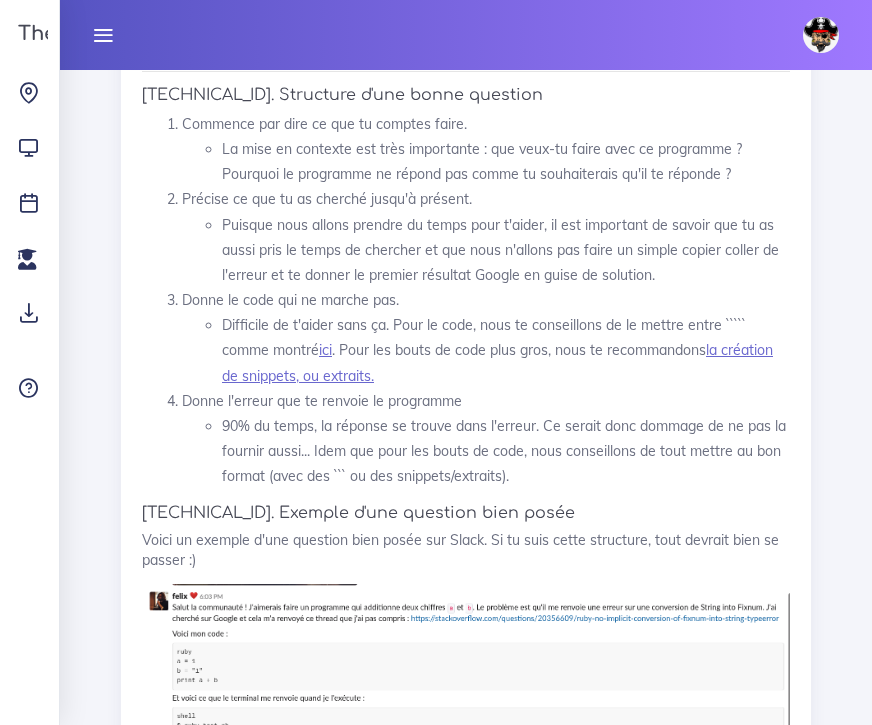 click at bounding box center [103, 35] 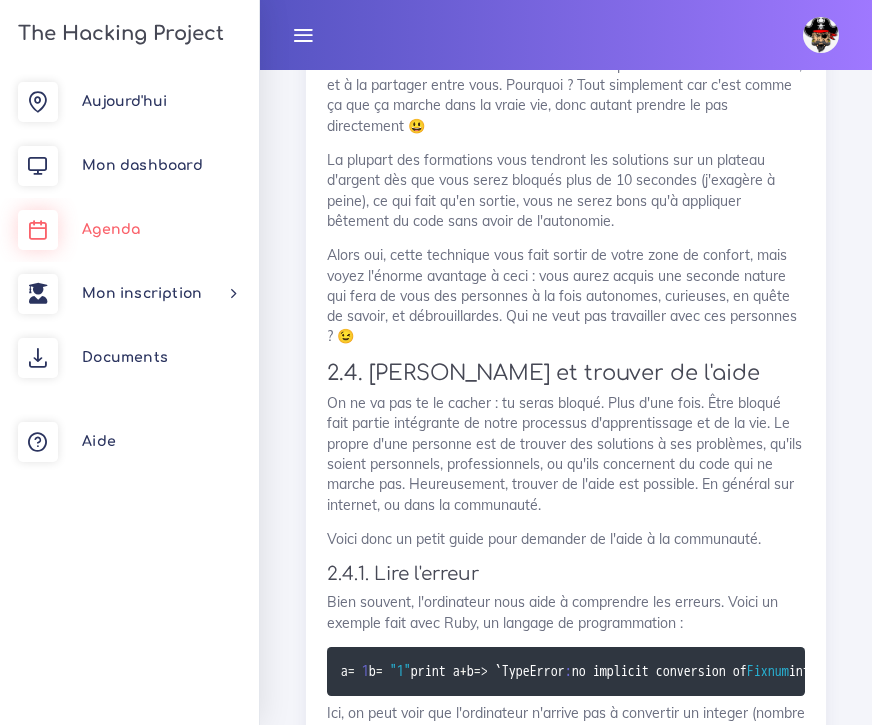 click on "Agenda" at bounding box center [111, 229] 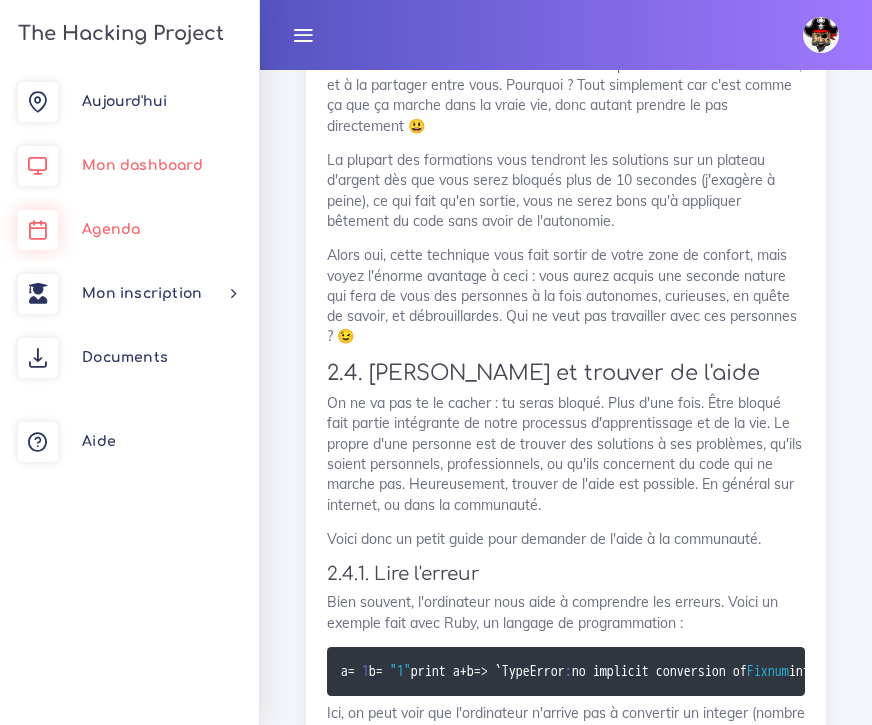 click on "Mon dashboard" at bounding box center [129, 166] 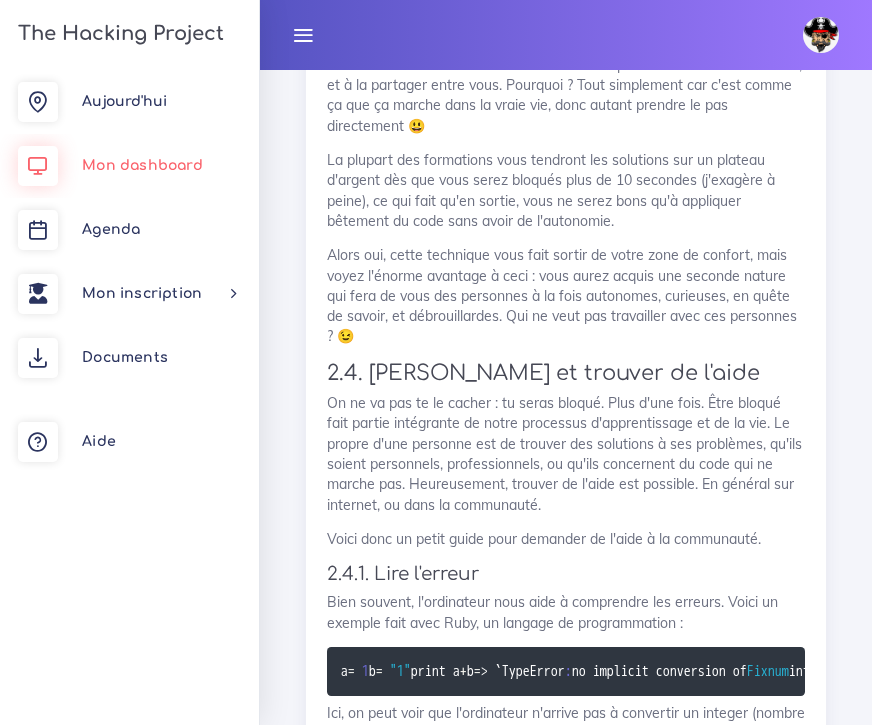 click on "Mon dashboard" at bounding box center (142, 165) 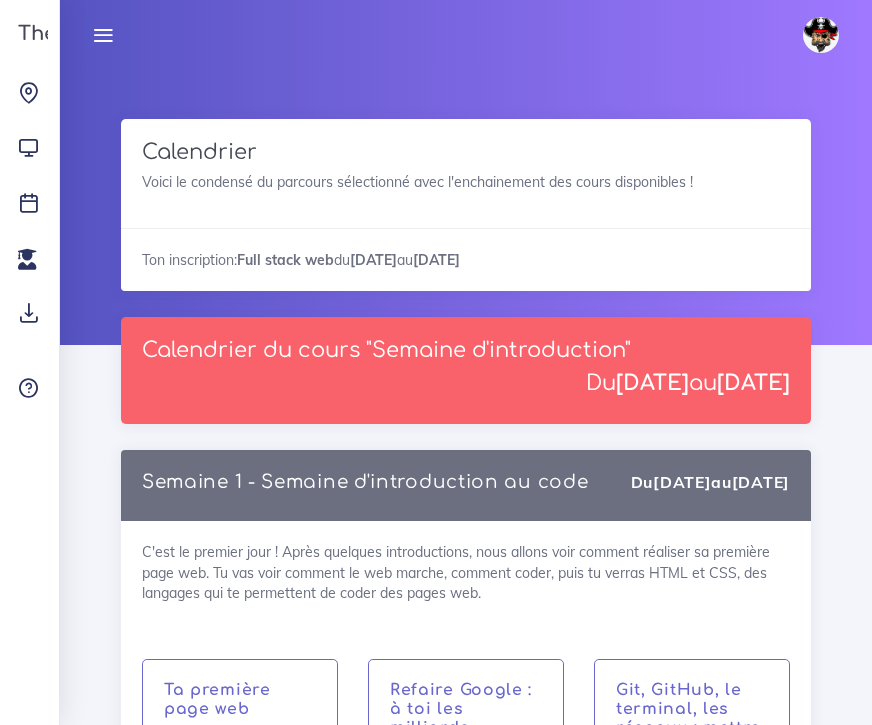 scroll, scrollTop: 0, scrollLeft: 0, axis: both 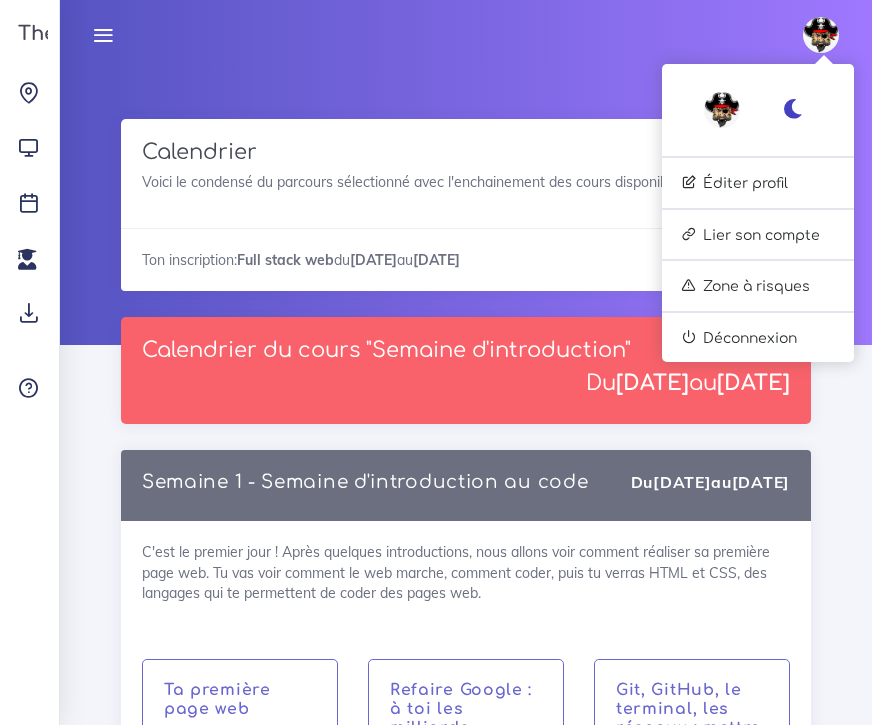 click at bounding box center [793, 109] 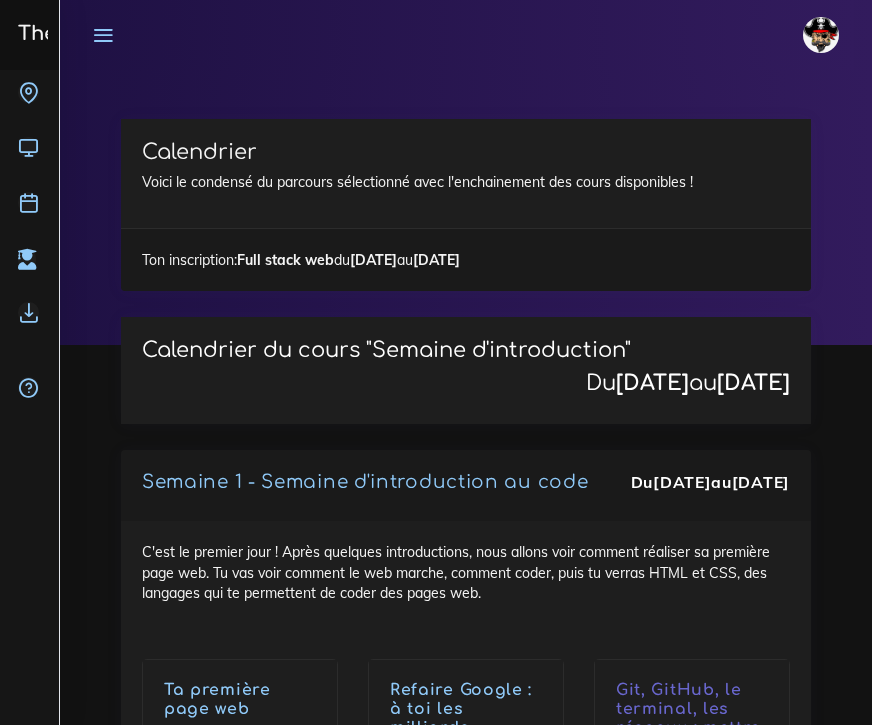 click at bounding box center (28, 147) 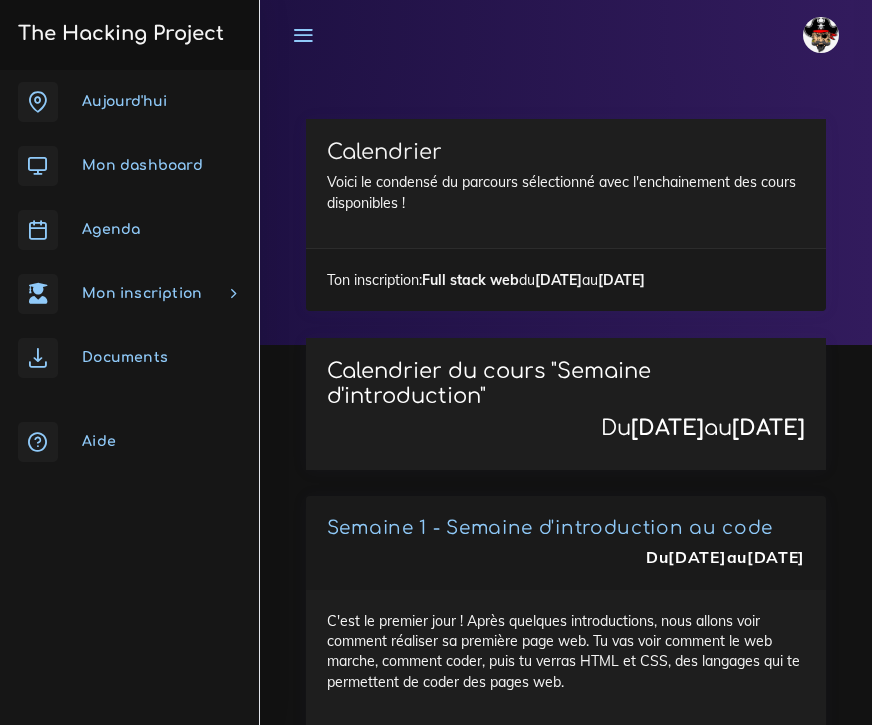 click on "Agenda" at bounding box center [129, 230] 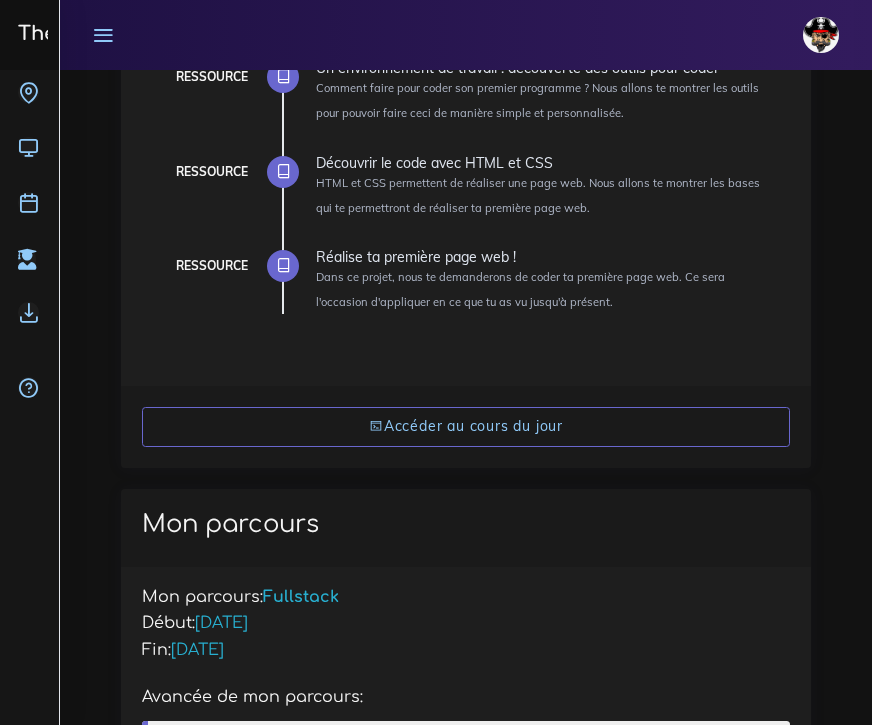 scroll, scrollTop: 785, scrollLeft: 0, axis: vertical 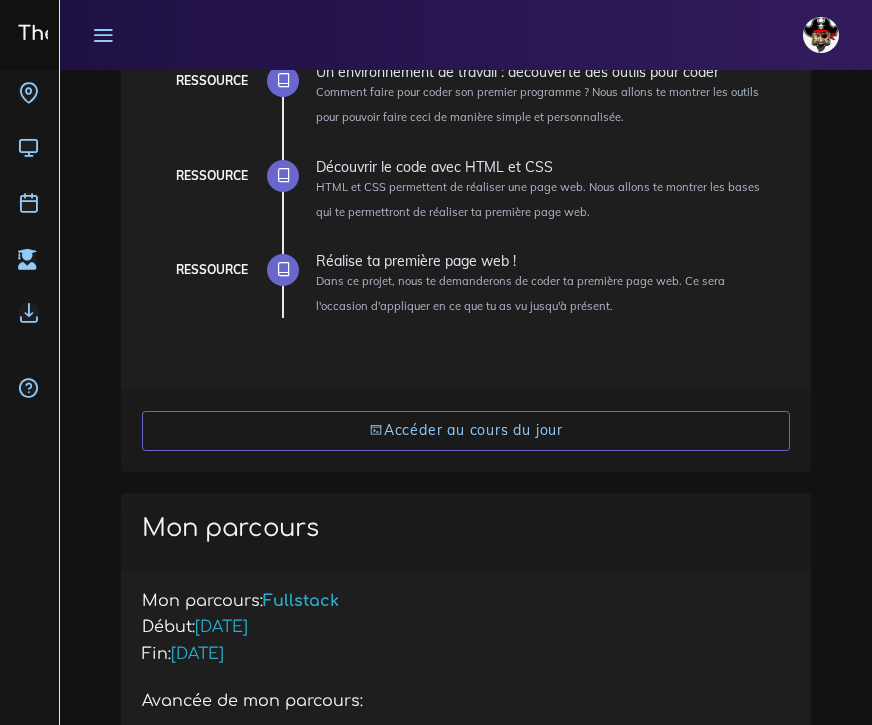 click at bounding box center (103, 35) 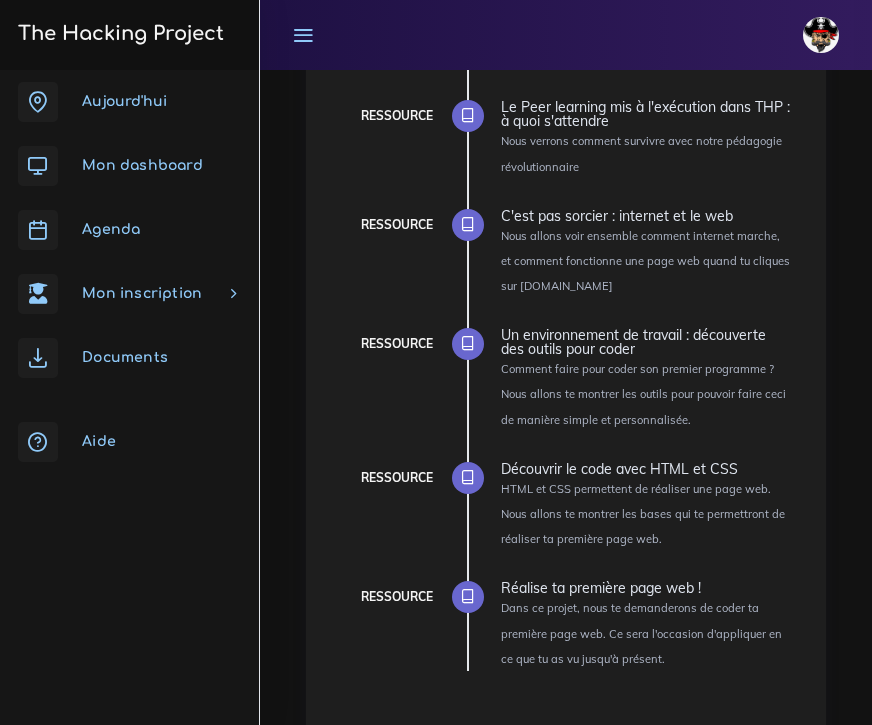 click on "Agenda" at bounding box center [111, 229] 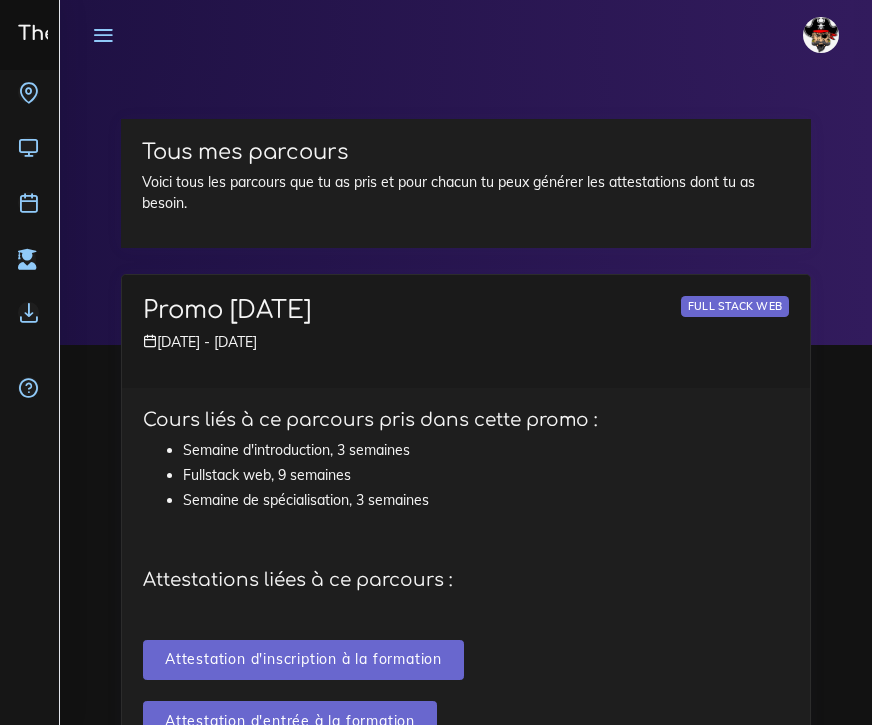 scroll, scrollTop: 0, scrollLeft: 0, axis: both 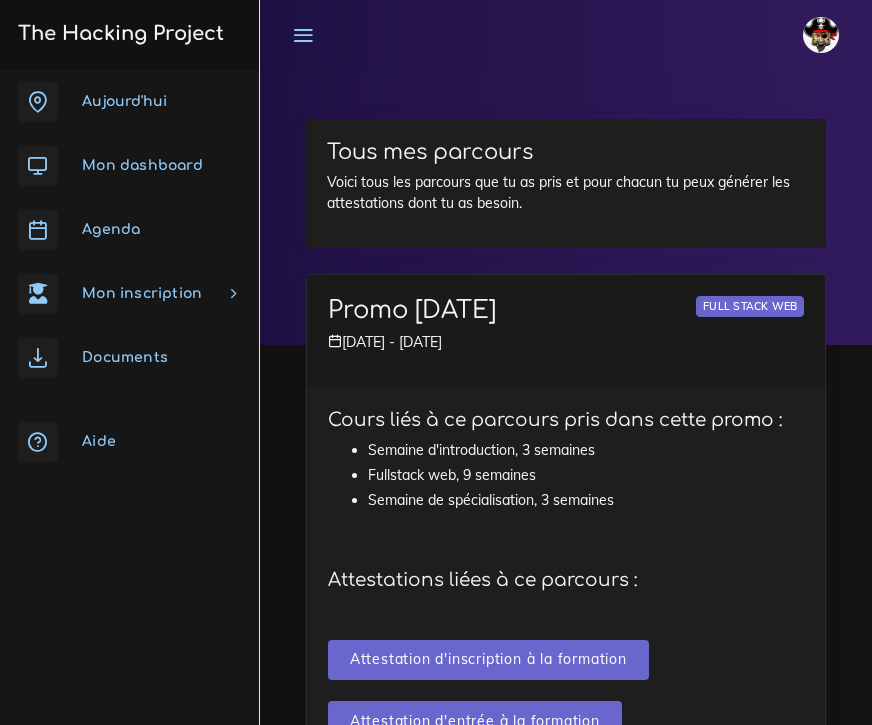 click on "Documents" at bounding box center (125, 357) 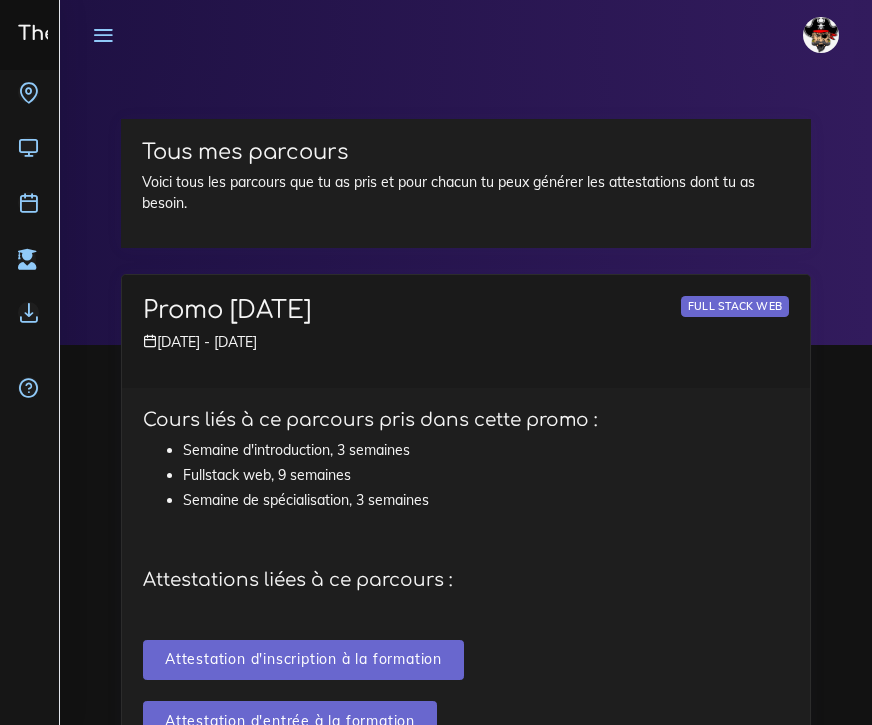 scroll, scrollTop: 0, scrollLeft: 0, axis: both 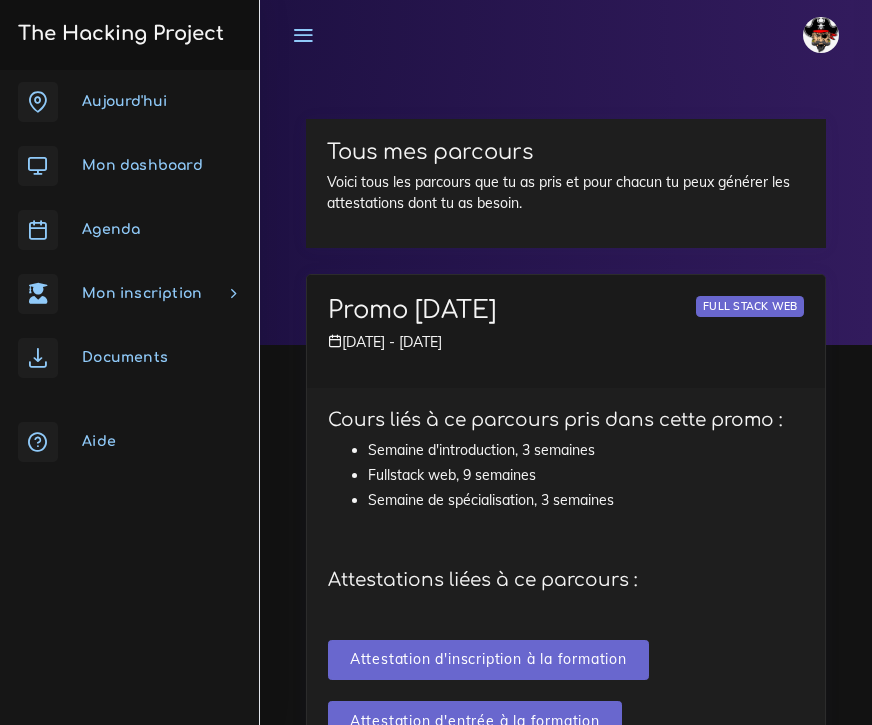 click on "Agenda" at bounding box center [111, 229] 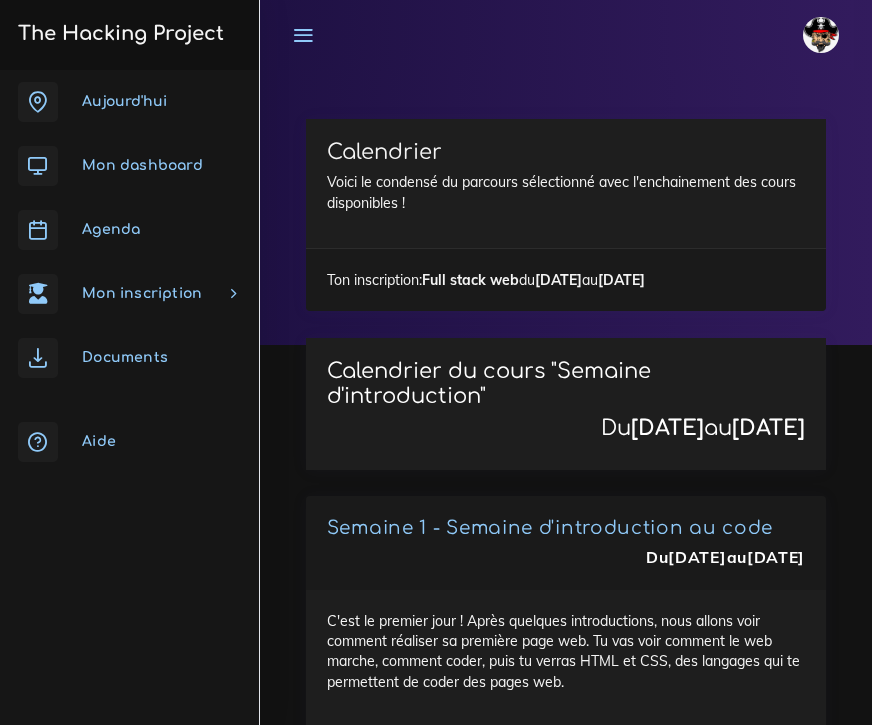 scroll, scrollTop: 0, scrollLeft: 0, axis: both 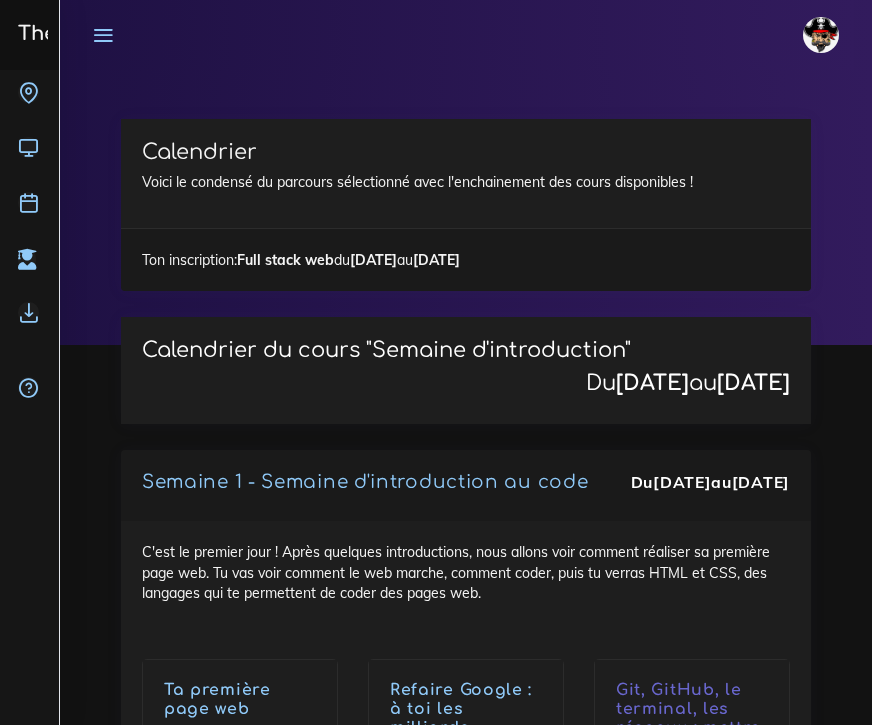 click at bounding box center (103, 35) 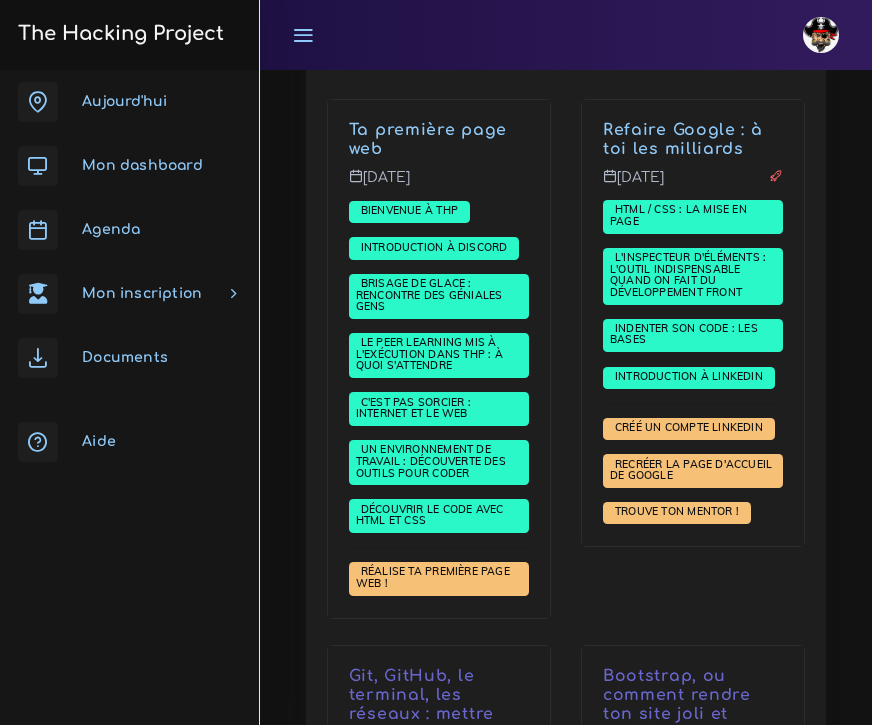 scroll, scrollTop: 651, scrollLeft: 0, axis: vertical 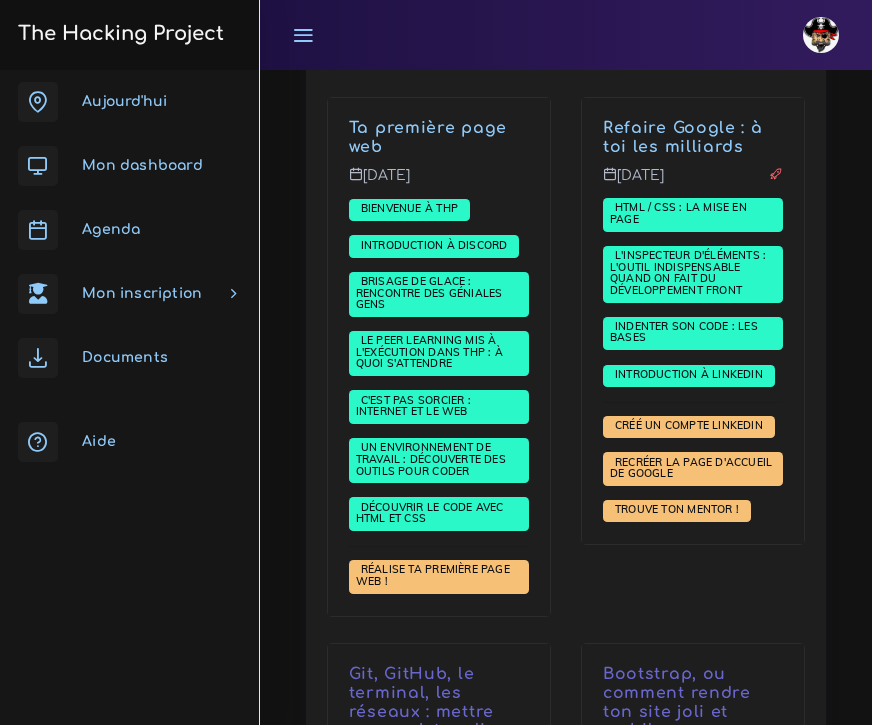click on "Agenda" at bounding box center (129, 230) 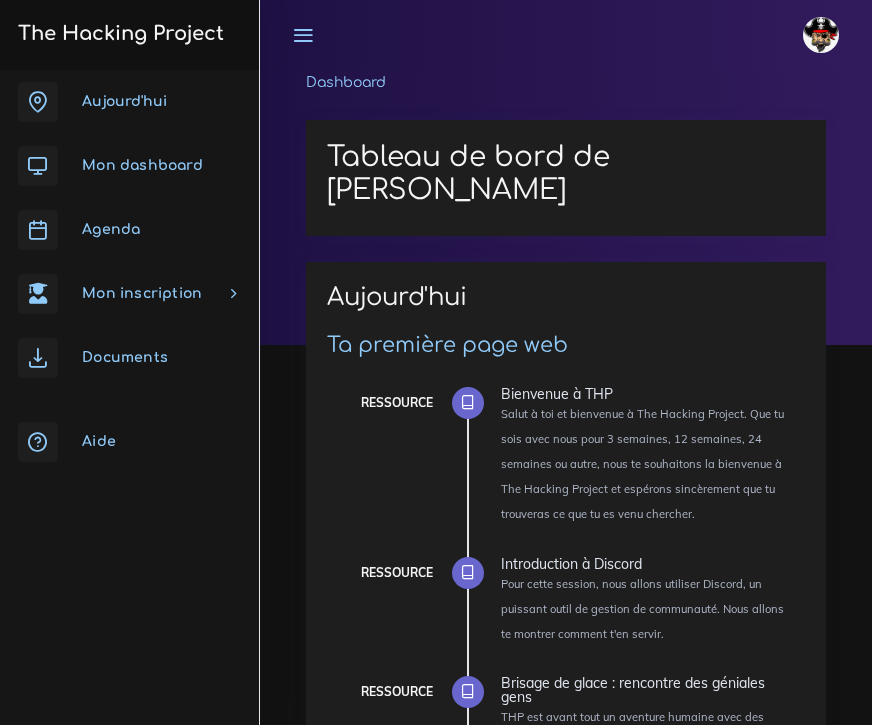 scroll, scrollTop: 0, scrollLeft: 0, axis: both 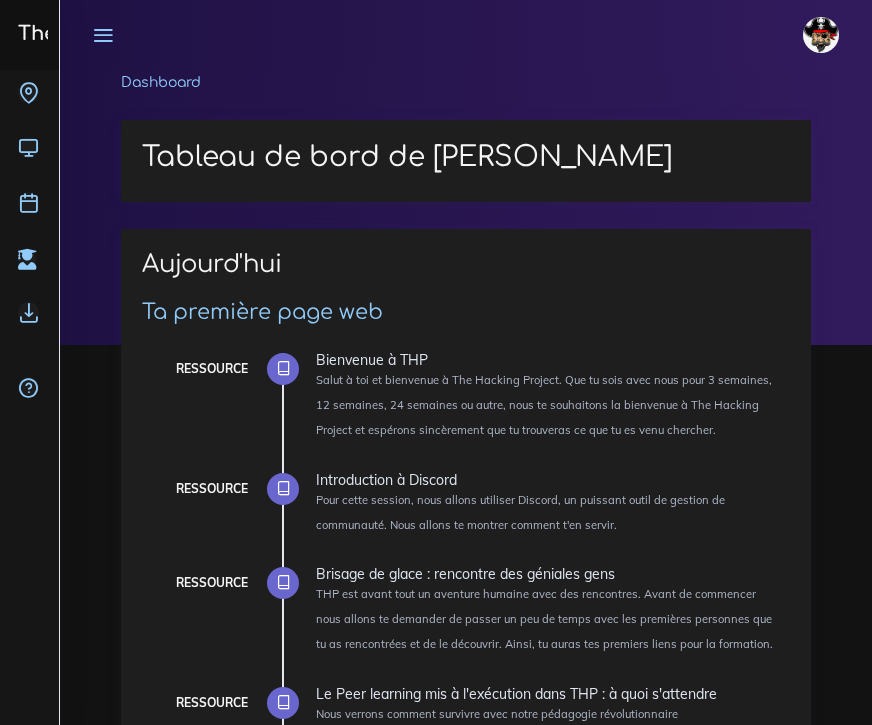 click at bounding box center [103, 35] 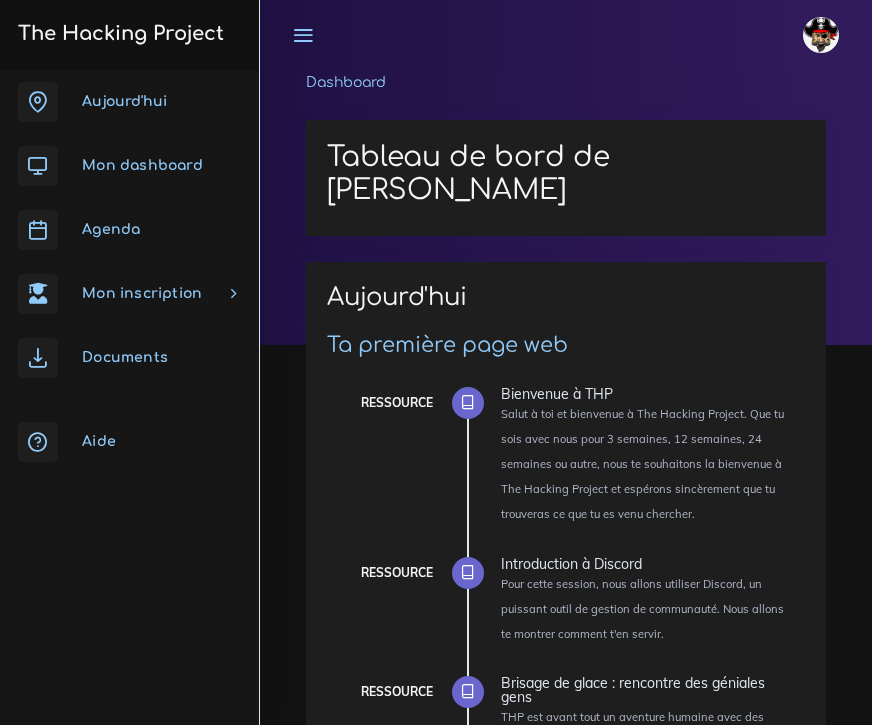 click on "Agenda" at bounding box center [111, 229] 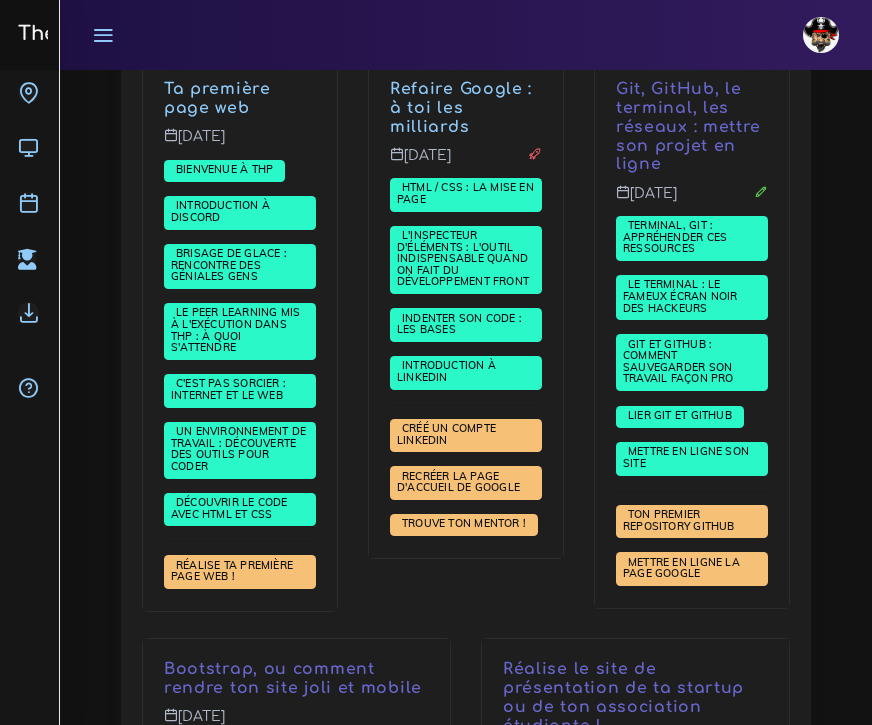 scroll, scrollTop: 602, scrollLeft: 0, axis: vertical 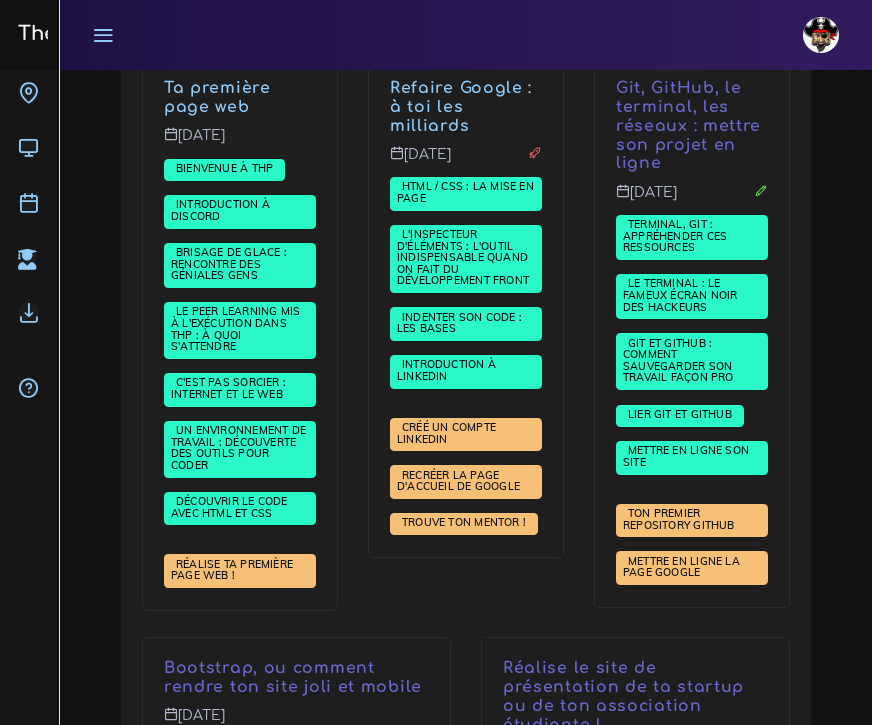 click at bounding box center (103, 35) 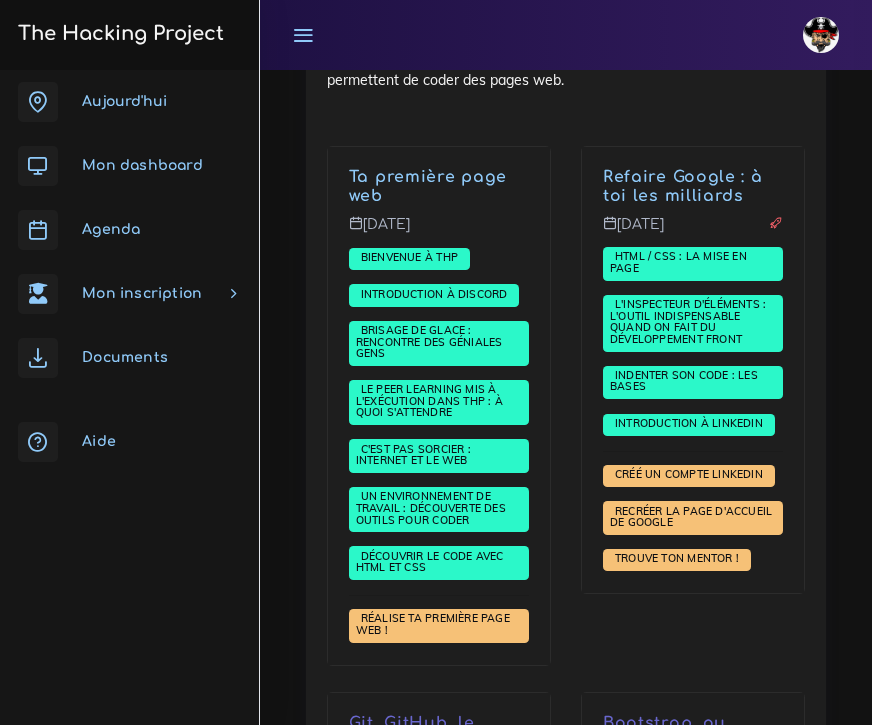 click on "Aujourd'hui" at bounding box center (124, 101) 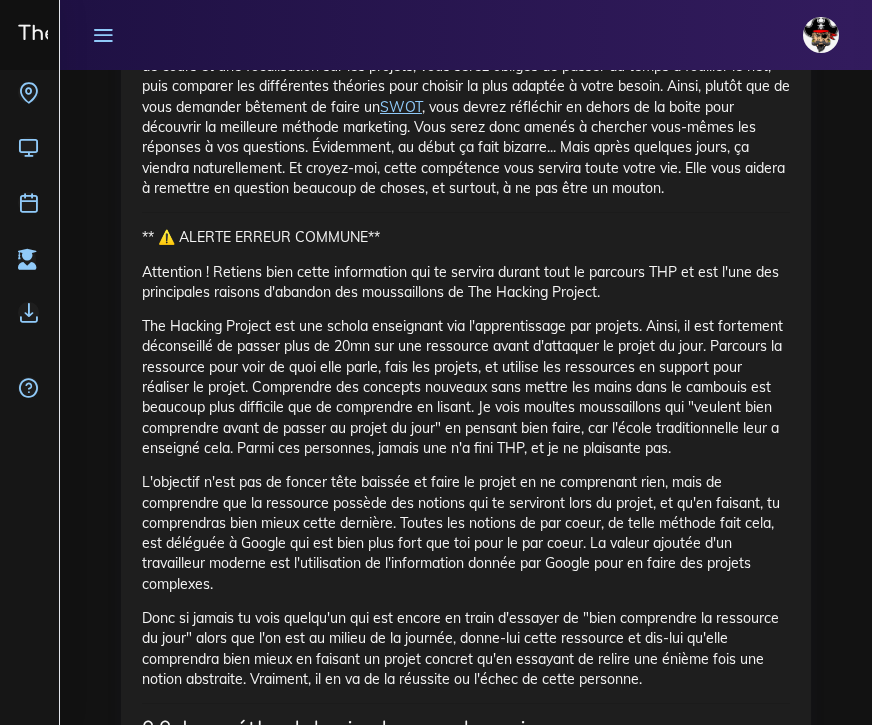 scroll, scrollTop: 6382, scrollLeft: 0, axis: vertical 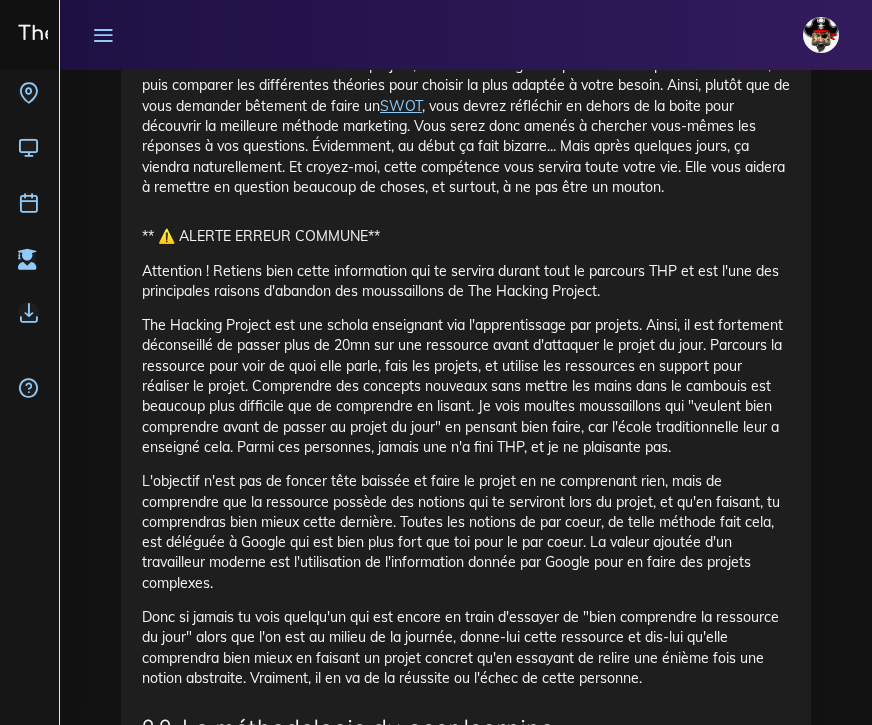 click on "The Hacking Project est une schola enseignant via l'apprentissage par projets. Ainsi, il est fortement déconseillé de passer plus de 20mn sur une ressource avant d'attaquer le projet du jour. Parcours la ressource pour voir de quoi elle parle, fais les projets, et utilise les ressources en support pour réaliser le projet. Comprendre des concepts nouveaux sans mettre les mains dans le cambouis est beaucoup plus difficile que de comprendre en lisant. Je vois moultes moussaillons qui "veulent bien comprendre avant de passer au projet du jour" en pensant bien faire, car l'école traditionnelle leur a enseigné cela. Parmi ces personnes, jamais une n'a fini THP, et je ne plaisante pas." at bounding box center [466, 386] 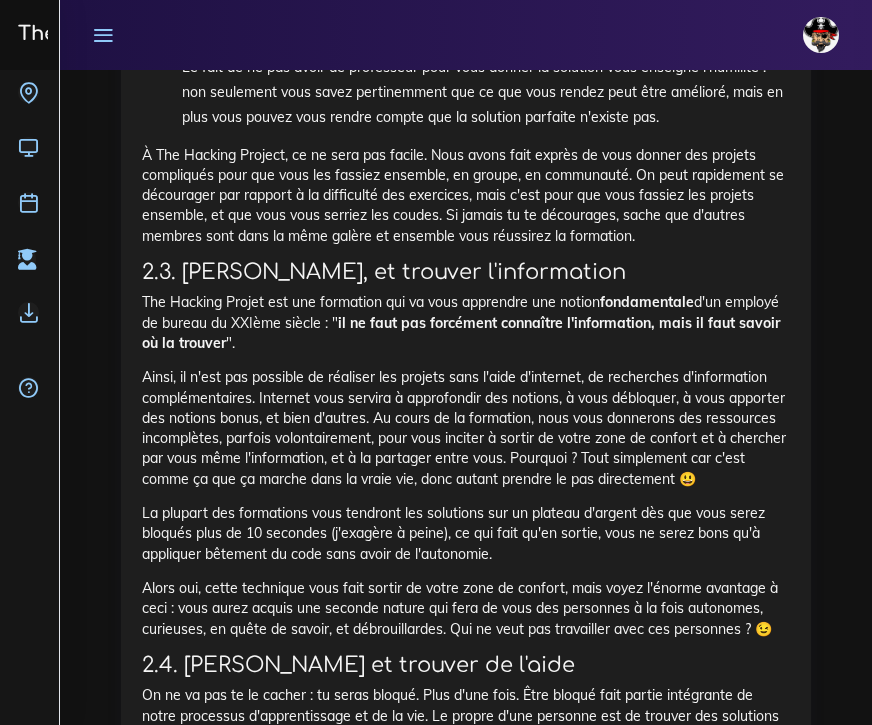 scroll, scrollTop: 7228, scrollLeft: 0, axis: vertical 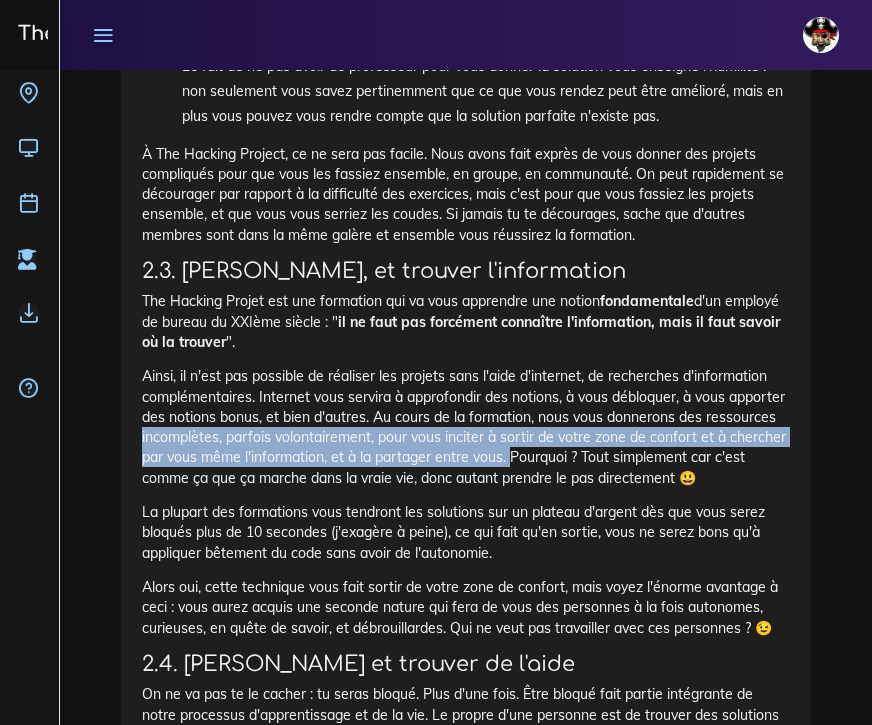 drag, startPoint x: 141, startPoint y: 360, endPoint x: 509, endPoint y: 387, distance: 368.98917 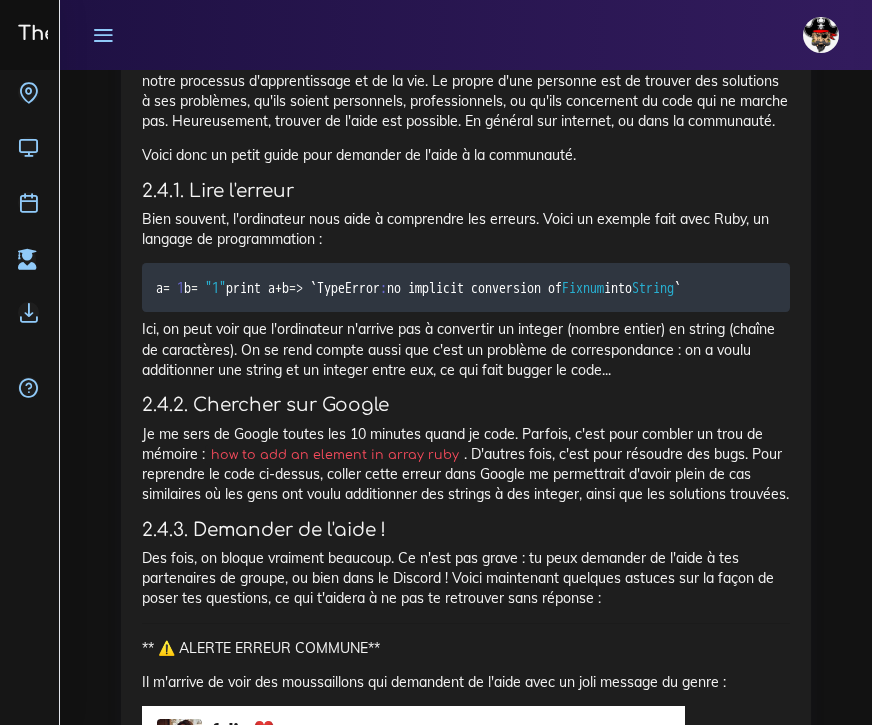 scroll, scrollTop: 7865, scrollLeft: 0, axis: vertical 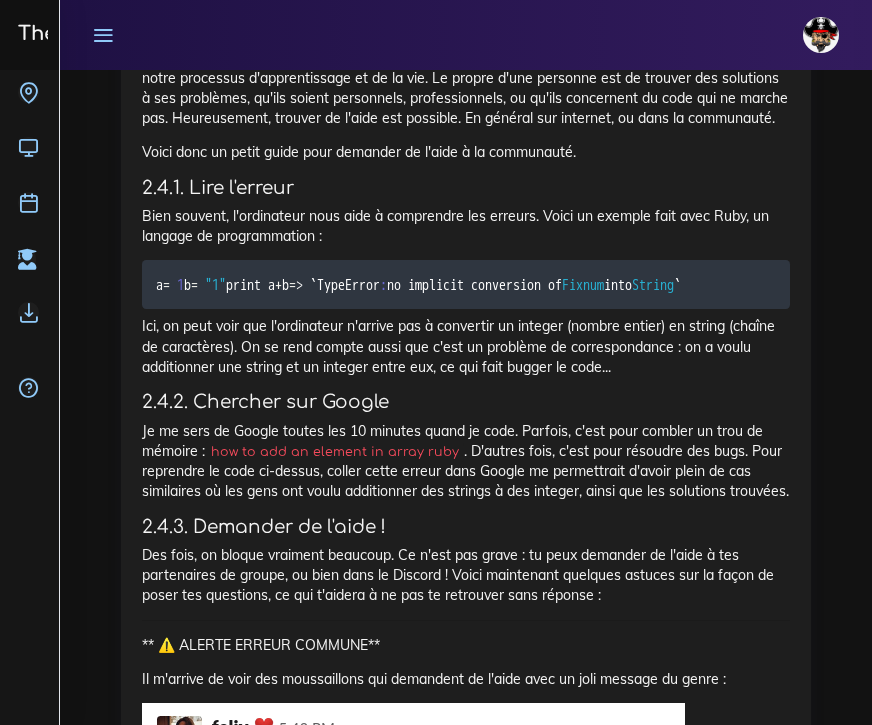 click on "Le Peer learning mis à l'exécution dans THP : à quoi s'attendre
Nous verrons comment survivre avec notre pédagogie révolutionnaire
1. Introduction
The Hacking Project est une formation qui va te faire penser autrement et apprendre d'une autre façon. Ok c'est cool ! Mais de quoi s'agit-il exactement ? Avant de commencer, laisse-moi donc te mettre un peu dans l'ambiance et t'expliquer notre état d'esprit.
2. La ressource
2.1. La méthodologie du "learning by doing"
The Hacking Project croit en une chose : c'est en faisant que l'on apprend. Plutôt que de vous donner des cours où vous ne retiendrez  même pas la moitié
La pédagogie de The Hacking Project répond exactement à cette réalisation. En vous donnant peu de cours et une focalisation sur les projets, vous serez obligés de passer du temps à fouiller le net, puis comparer les différentes théories pour choisir la plus adaptée à votre besoin. Ainsi, plutôt que de vous demander bêtement de faire un  SWOT" at bounding box center (466, -6390) 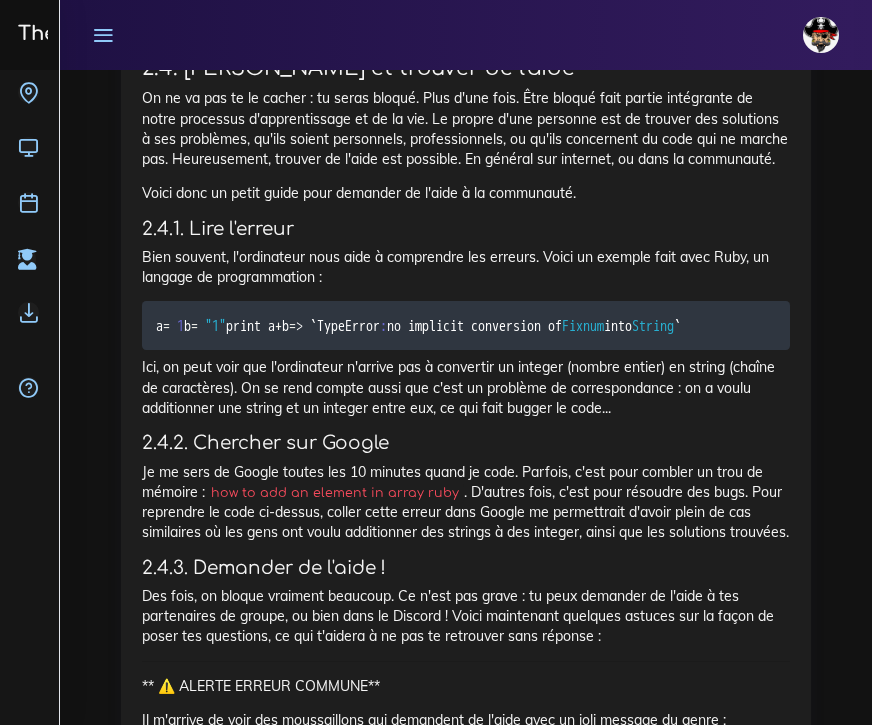 scroll, scrollTop: 7826, scrollLeft: 0, axis: vertical 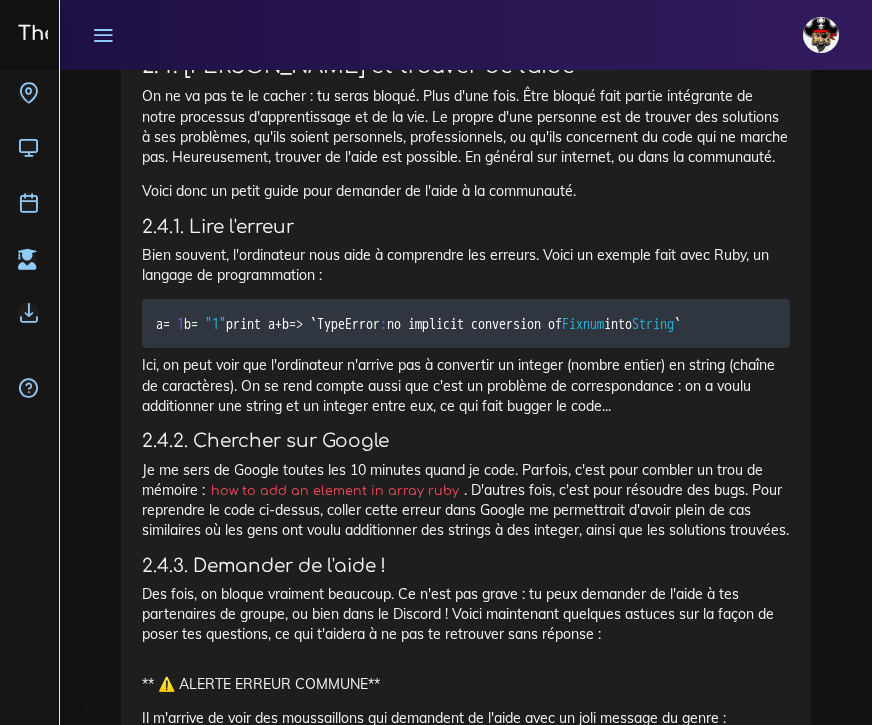 click on "Le Peer learning mis à l'exécution dans THP : à quoi s'attendre
Nous verrons comment survivre avec notre pédagogie révolutionnaire
1. Introduction
The Hacking Project est une formation qui va te faire penser autrement et apprendre d'une autre façon. Ok c'est cool ! Mais de quoi s'agit-il exactement ? Avant de commencer, laisse-moi donc te mettre un peu dans l'ambiance et t'expliquer notre état d'esprit.
2. La ressource
2.1. La méthodologie du "learning by doing"
The Hacking Project croit en une chose : c'est en faisant que l'on apprend. Plutôt que de vous donner des cours où vous ne retiendrez  même pas la moitié
La pédagogie de The Hacking Project répond exactement à cette réalisation. En vous donnant peu de cours et une focalisation sur les projets, vous serez obligés de passer du temps à fouiller le net, puis comparer les différentes théories pour choisir la plus adaptée à votre besoin. Ainsi, plutôt que de vous demander bêtement de faire un  SWOT" at bounding box center (466, -6351) 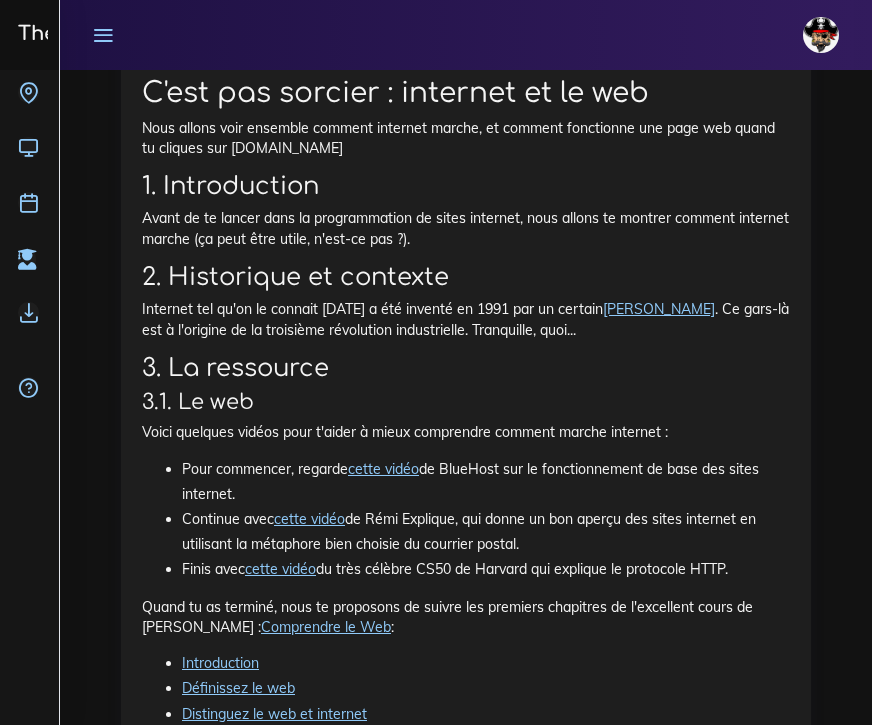 scroll, scrollTop: 10324, scrollLeft: 0, axis: vertical 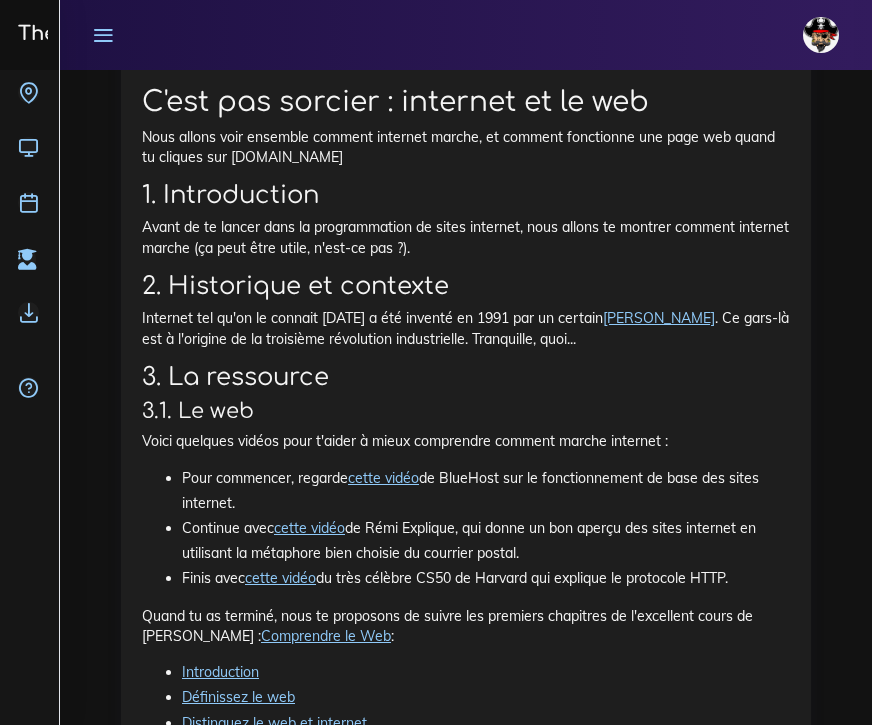 click on "cette vidéo" at bounding box center (383, 478) 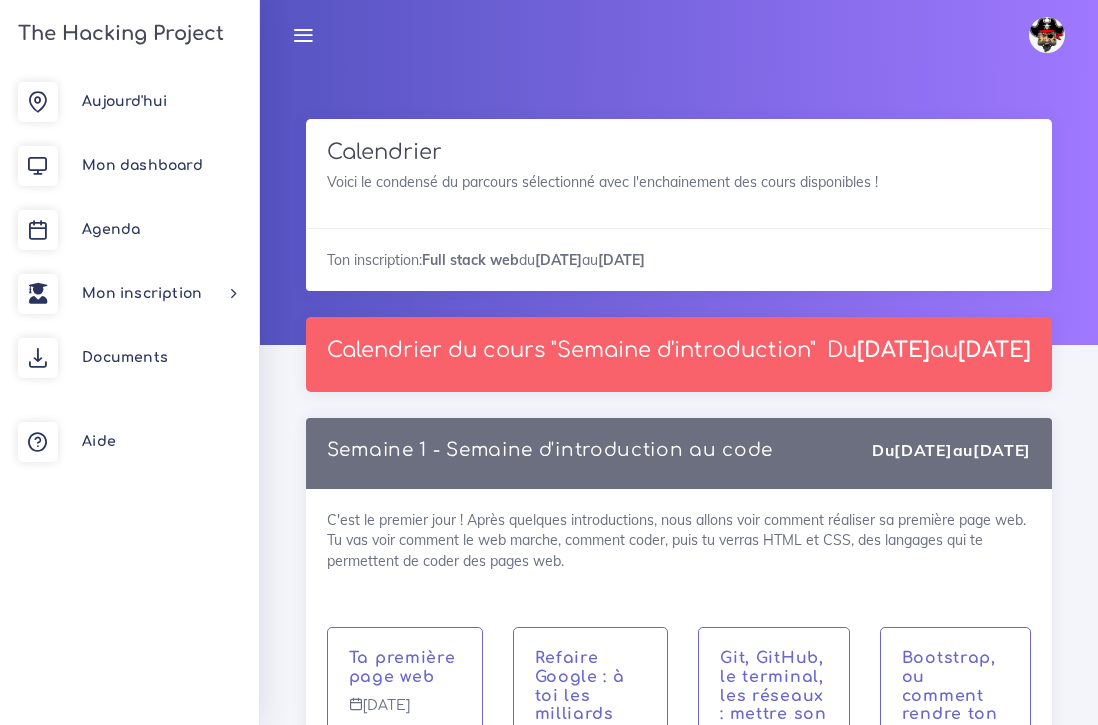 scroll, scrollTop: 116, scrollLeft: 0, axis: vertical 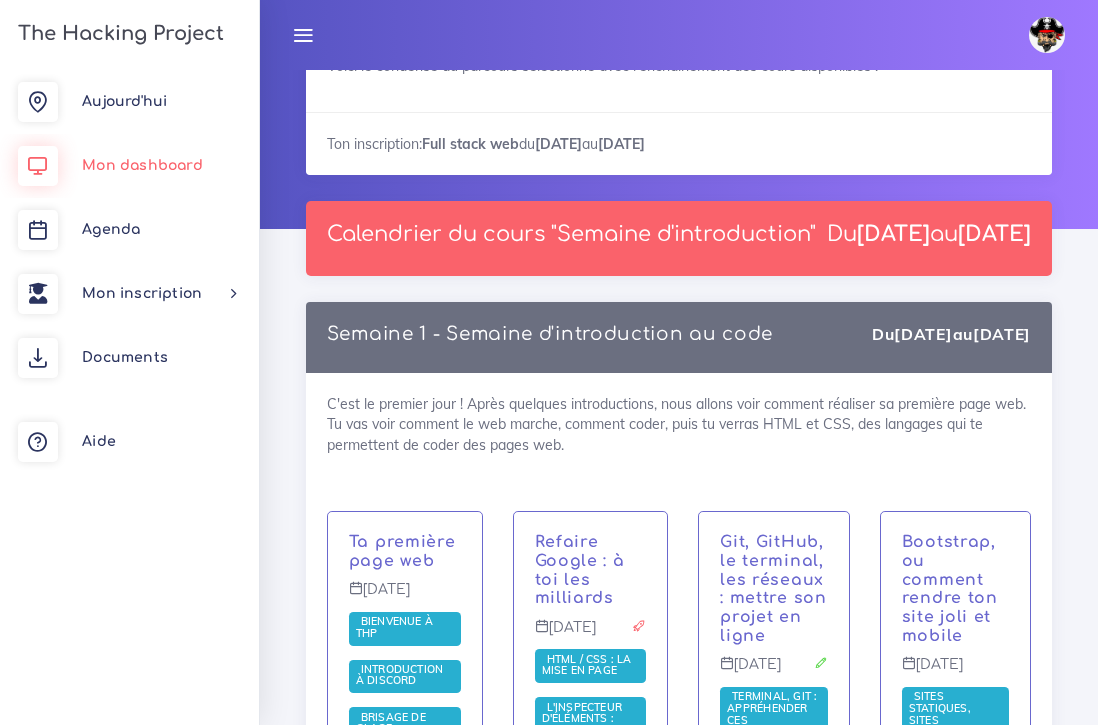 click on "Mon dashboard" at bounding box center [142, 165] 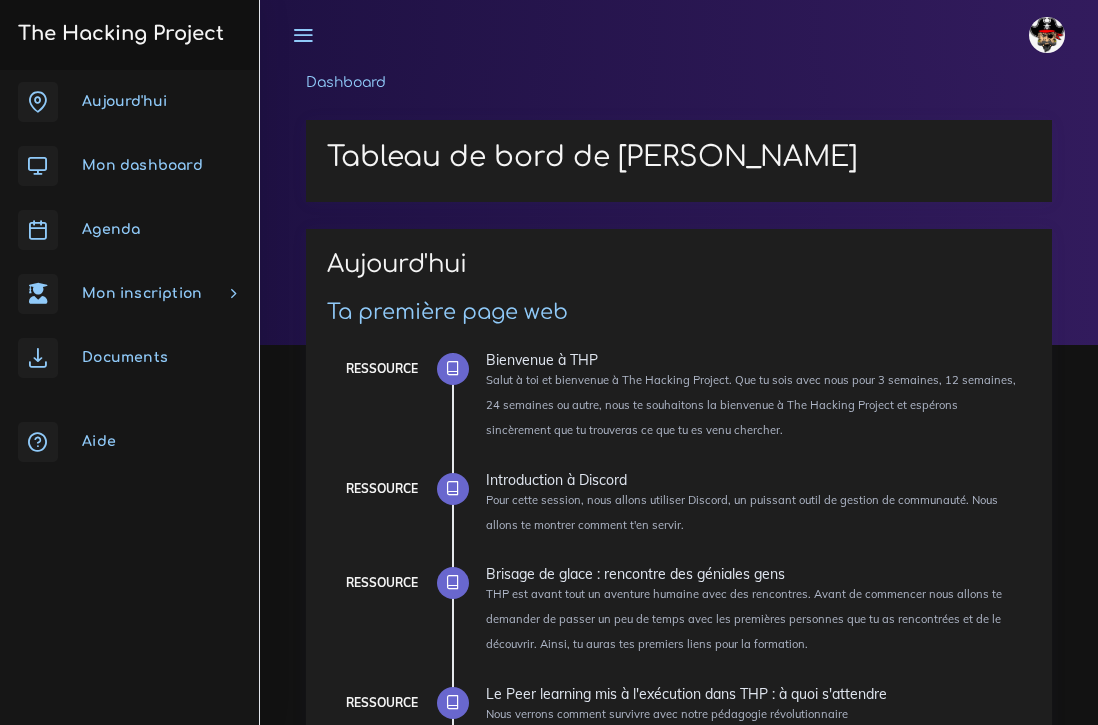 scroll, scrollTop: 0, scrollLeft: 0, axis: both 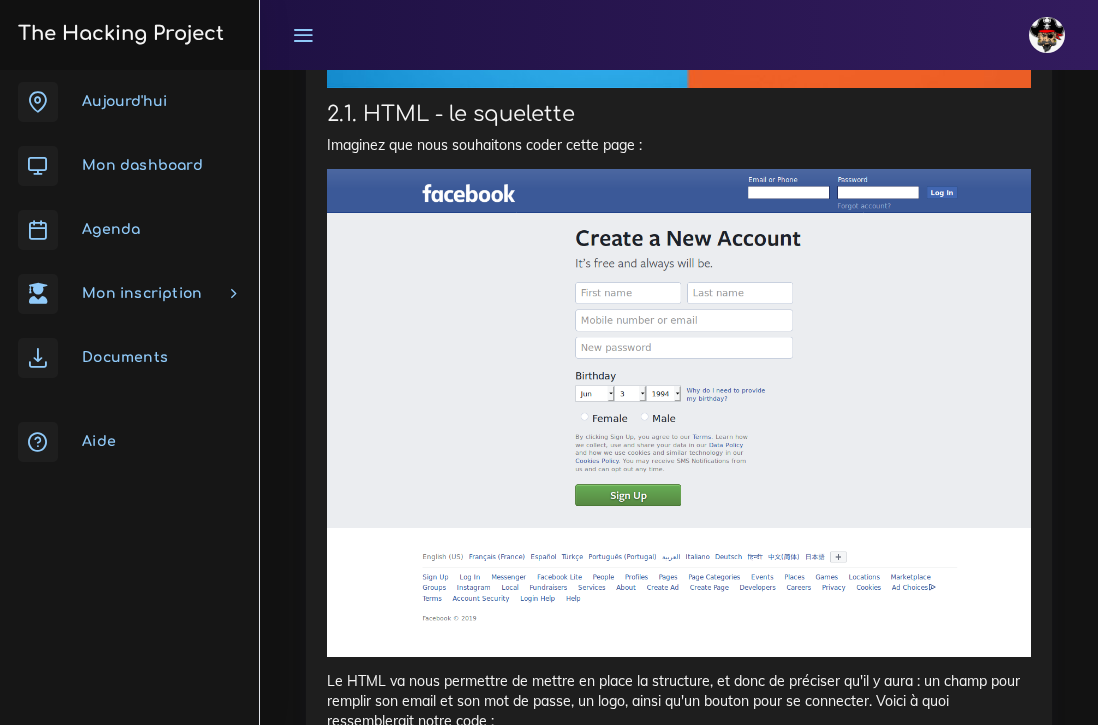 click at bounding box center (679, 413) 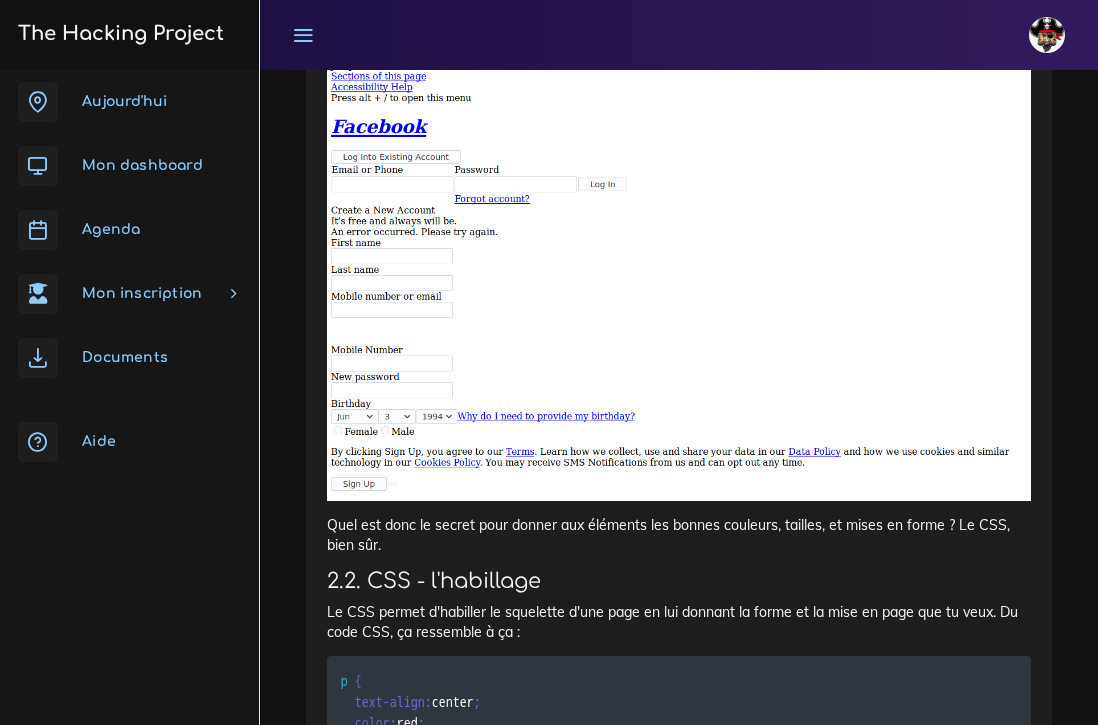 scroll, scrollTop: 14977, scrollLeft: 0, axis: vertical 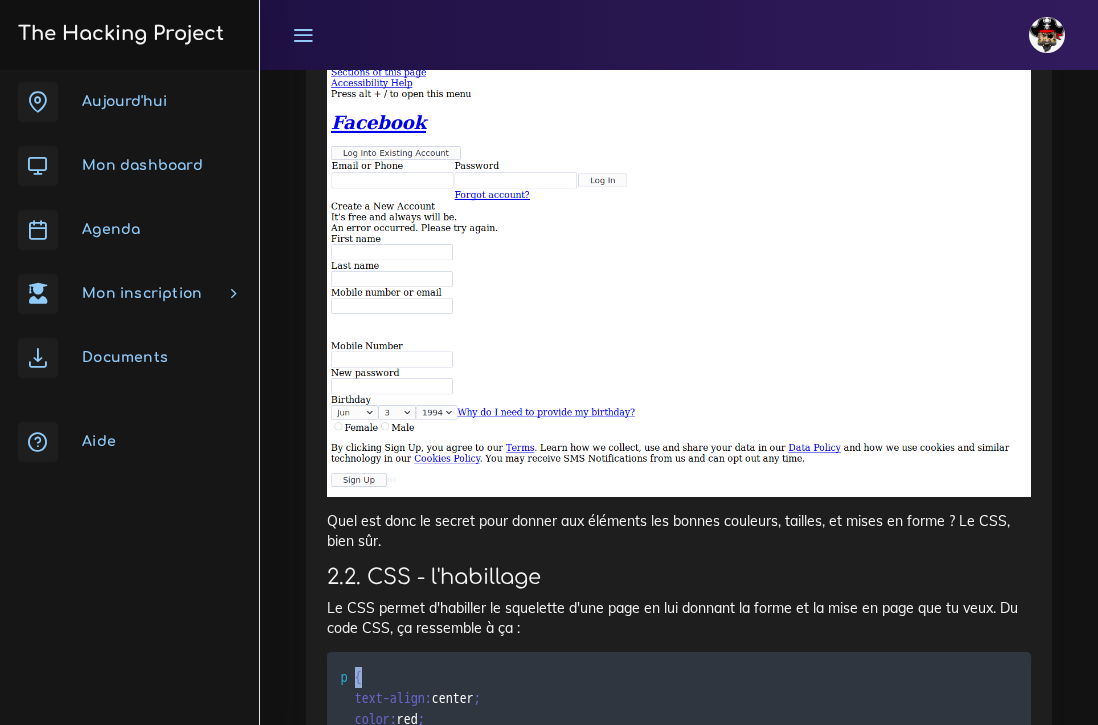 click on "p   {
text-align :  center ;
color :  red ;
}" at bounding box center (679, 708) 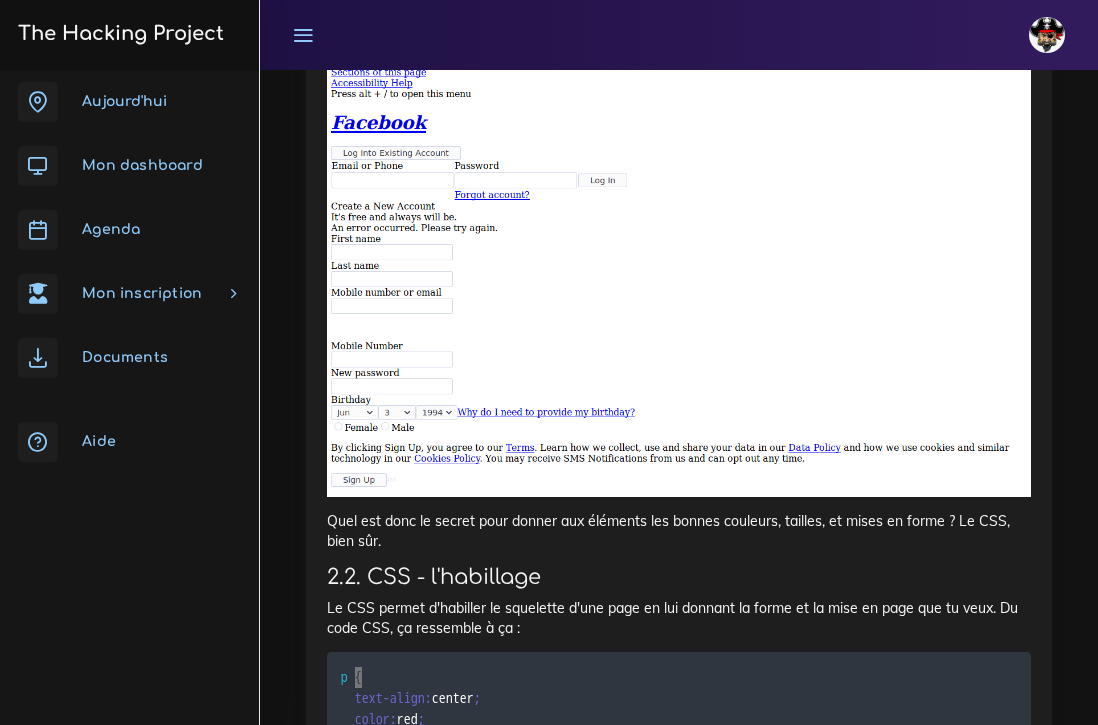 click on "p   {
text-align :  center ;
color :  red ;
}" at bounding box center (679, 708) 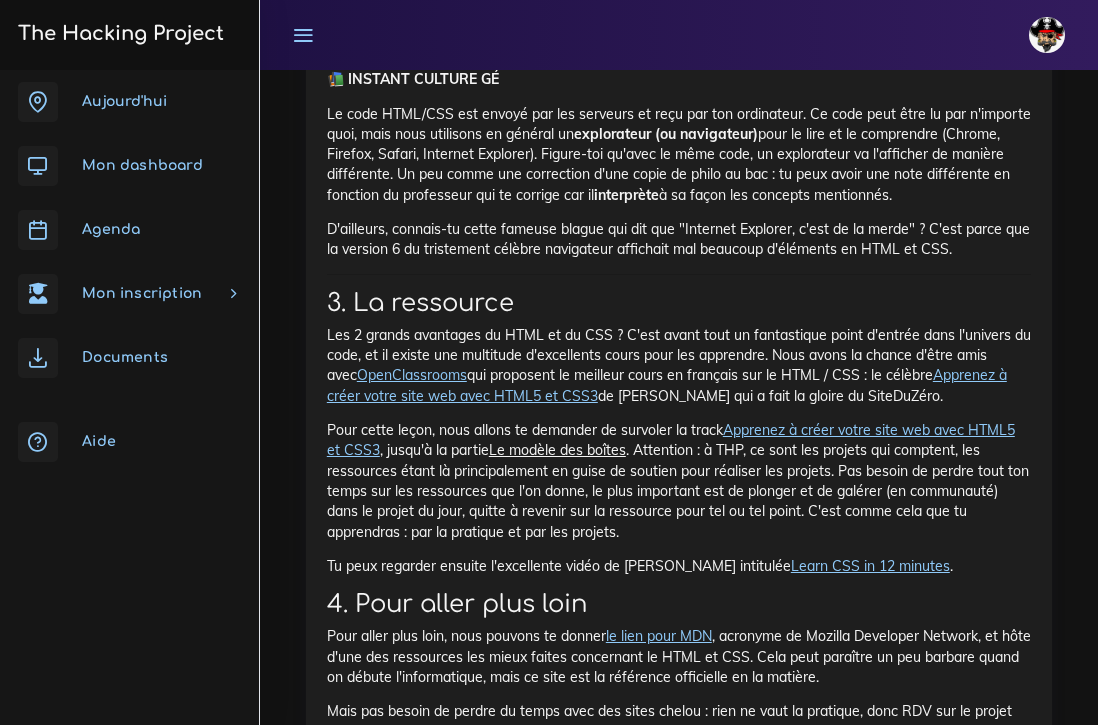 scroll, scrollTop: 15827, scrollLeft: 0, axis: vertical 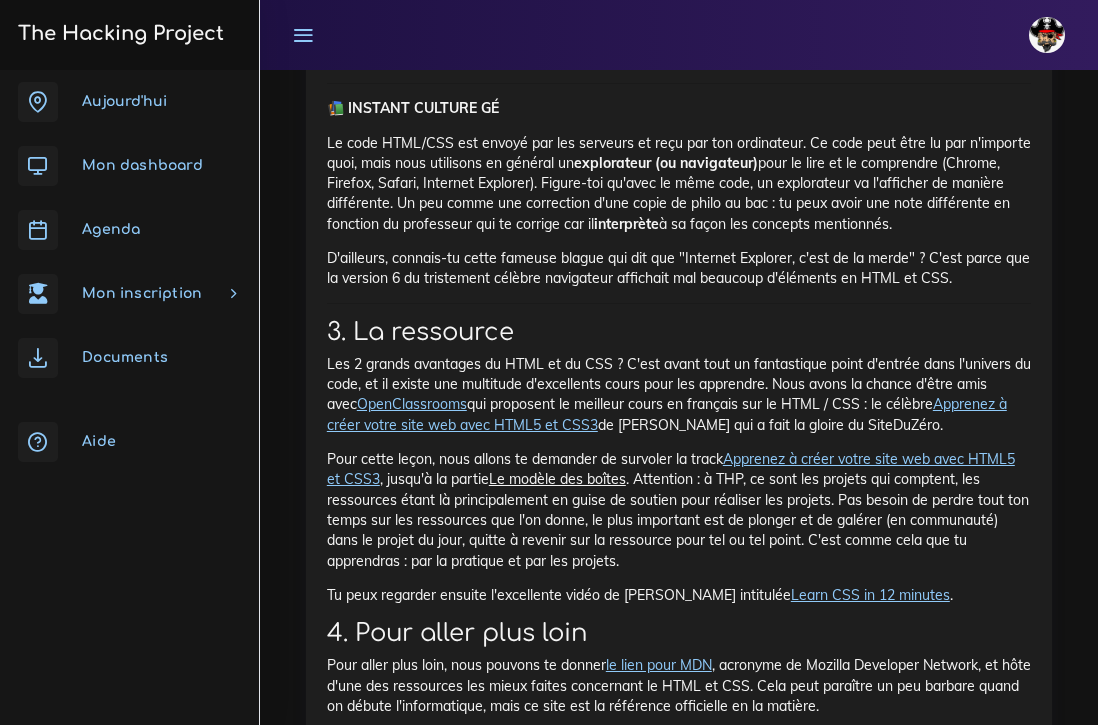click on "Découvrir le code avec HTML et CSS
HTML et CSS permettent de réaliser une page web. Nous allons te montrer les bases qui te permettront de réaliser ta première page web.
1. Introduction
Le projet du jour te demandera de coder ta première page web, yeaaah ! En guise d'outillage, nous te proposons une introduction très légère au HTML / CSS pour te mettre le pied à l'étrier. Tu auras ainsi les bases nécessaires pour attaquer le projet de mise en page de demain 😇
2. Historique et contexte
Qu'est-ce que le HTML, qu'est-ce que le CSS ? Dans cette partie, nous allons voir comment les deux langages sont interdépendants et comment nous nous en servons pour faire du  développement Front-end .
2.1. HTML - le squelette
Imaginez que nous souhaitons coder cette page :
< header >
< img   src = " logo.png " >
< label > Email or Phone </ label >
< input   type = " email "   name = " email " >
< label > Password </ label >
< input   type = " password "" at bounding box center [679, -14402] 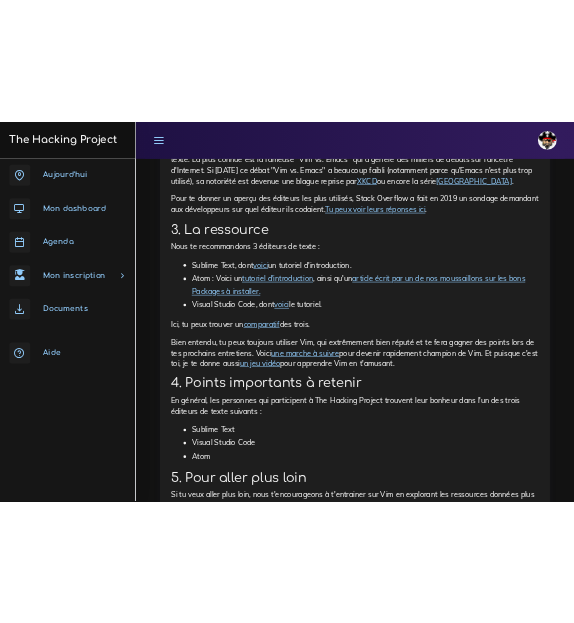 scroll, scrollTop: 12374, scrollLeft: 0, axis: vertical 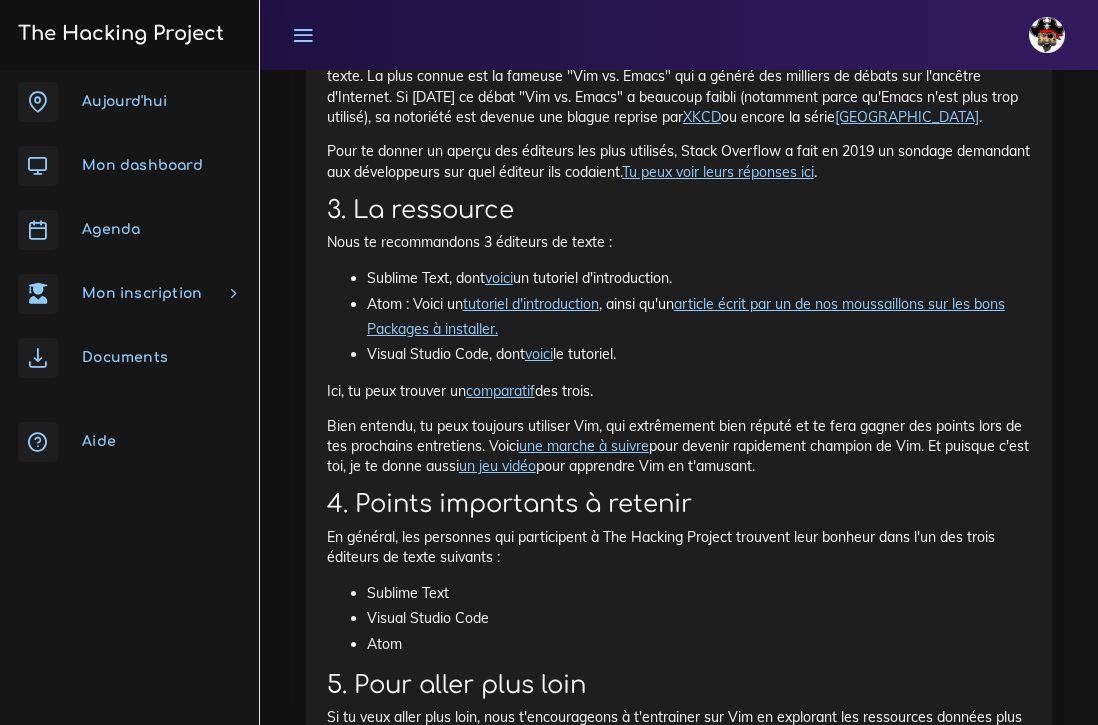 click on "voici" at bounding box center [539, 354] 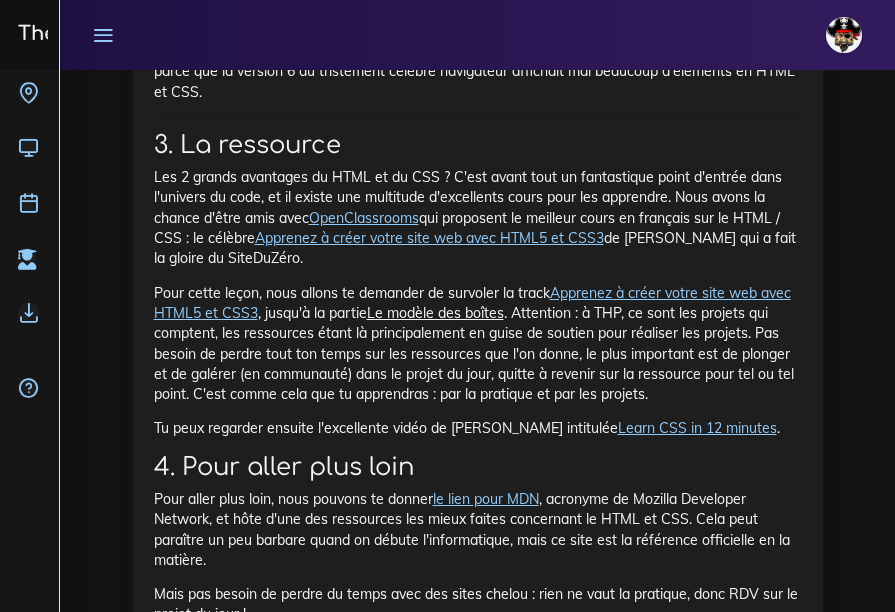 scroll, scrollTop: 16520, scrollLeft: 0, axis: vertical 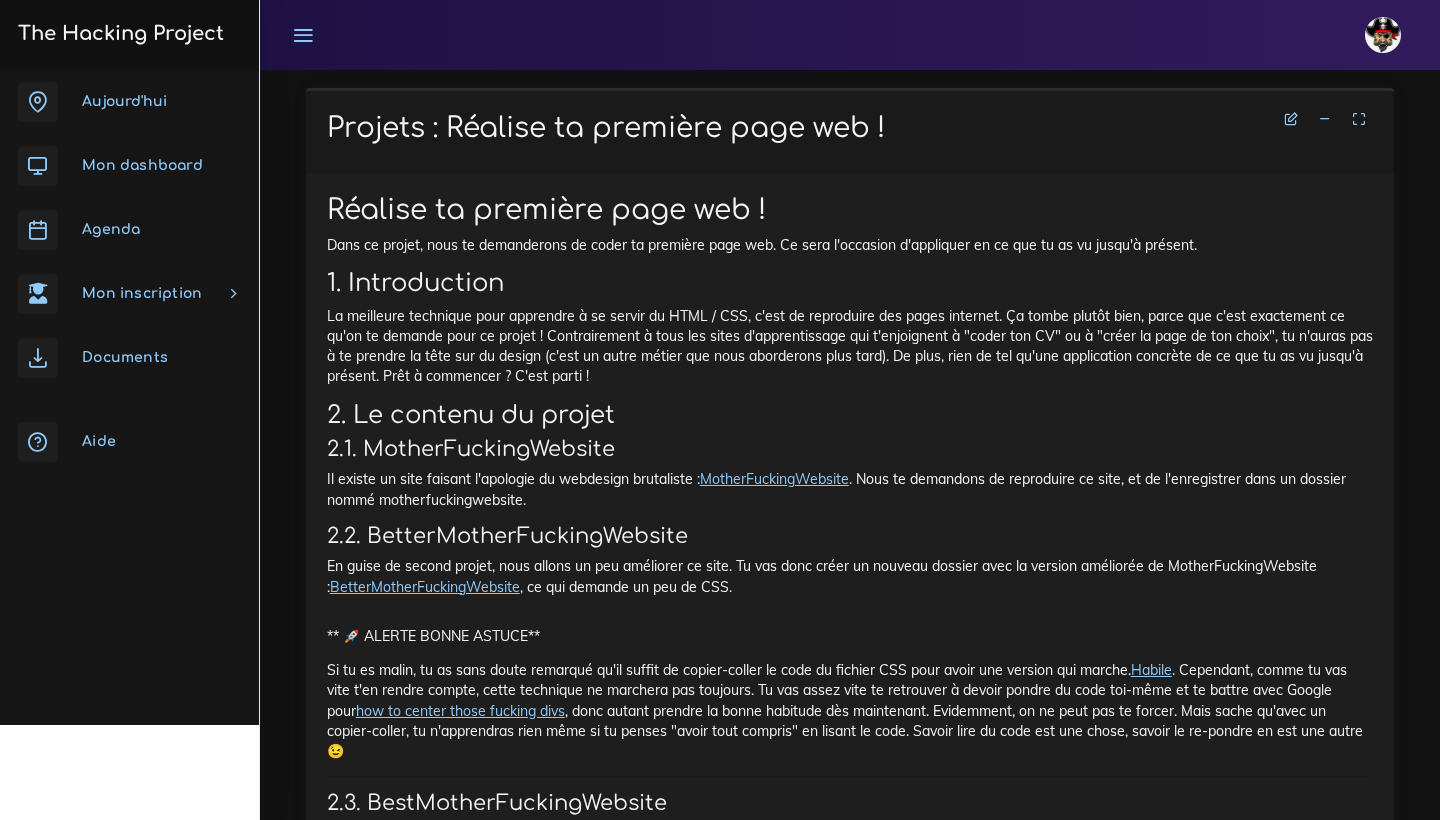 click on "MotherFuckingWebsite" at bounding box center [774, 479] 